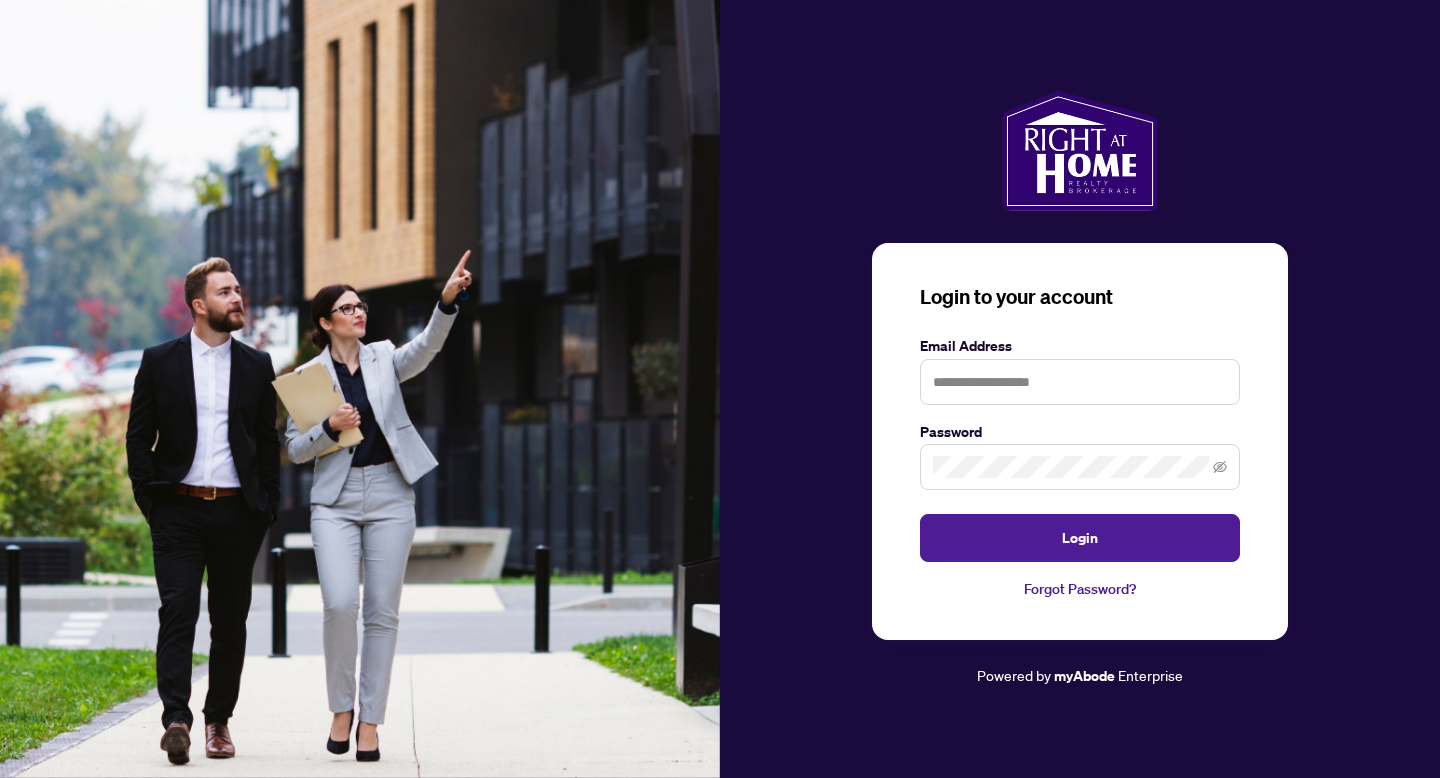 scroll, scrollTop: 0, scrollLeft: 0, axis: both 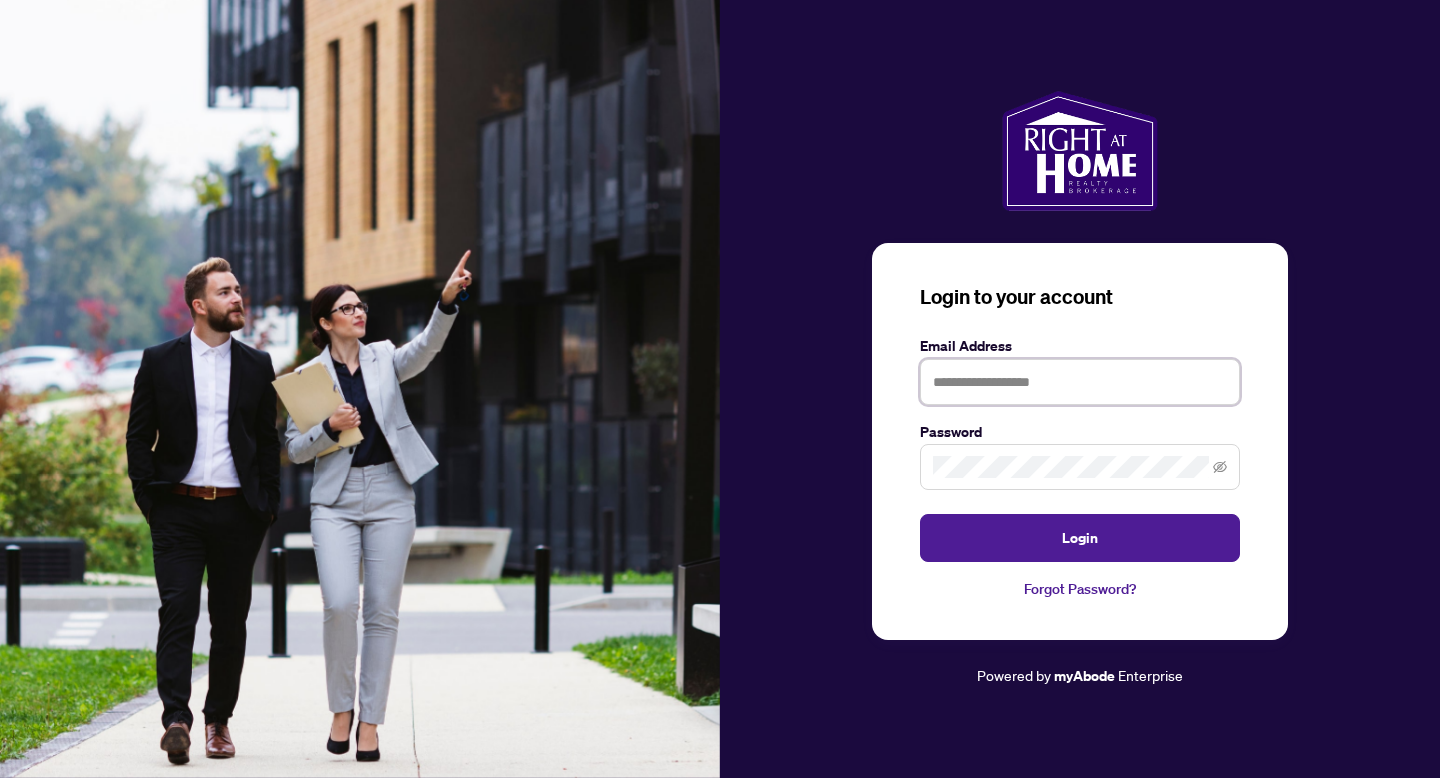 click at bounding box center [1080, 382] 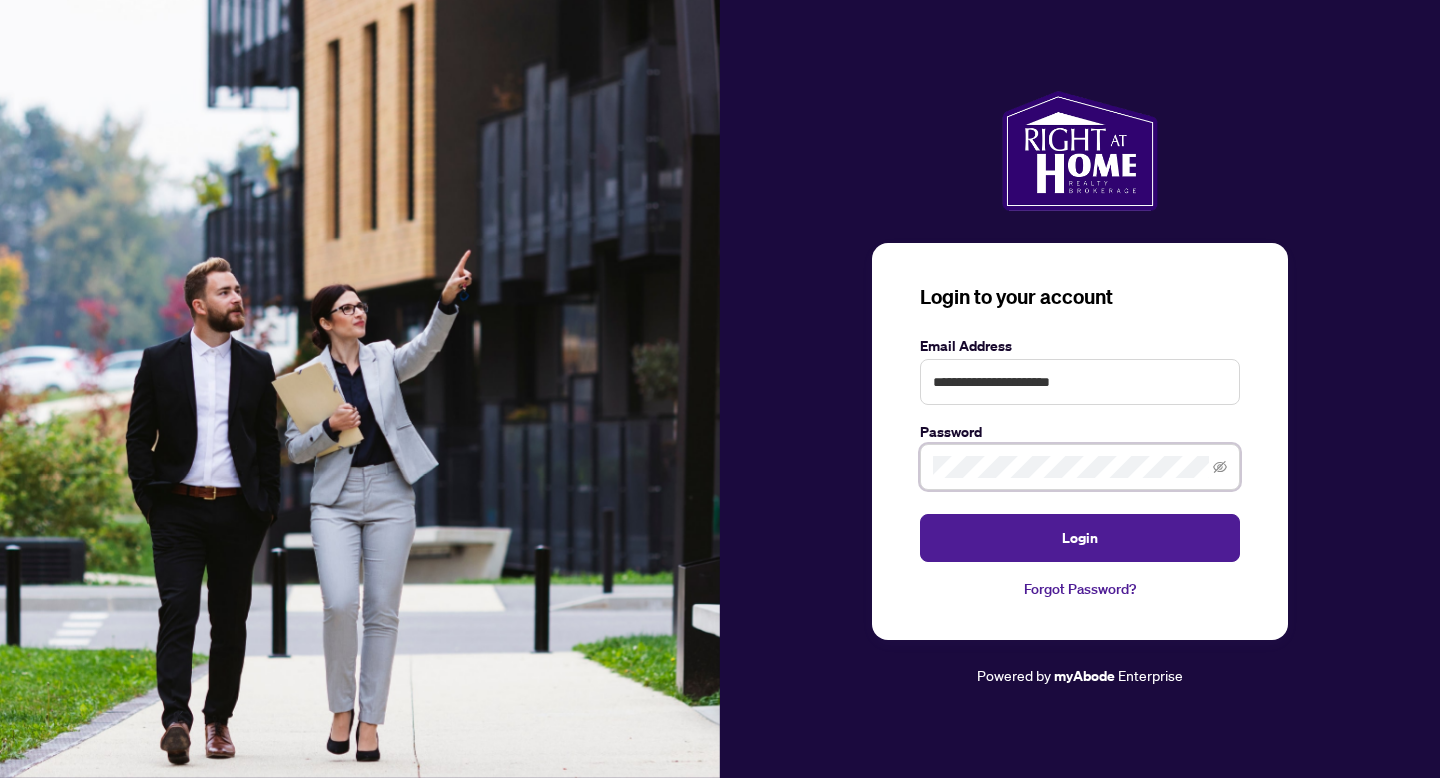 click on "Login" at bounding box center (1080, 538) 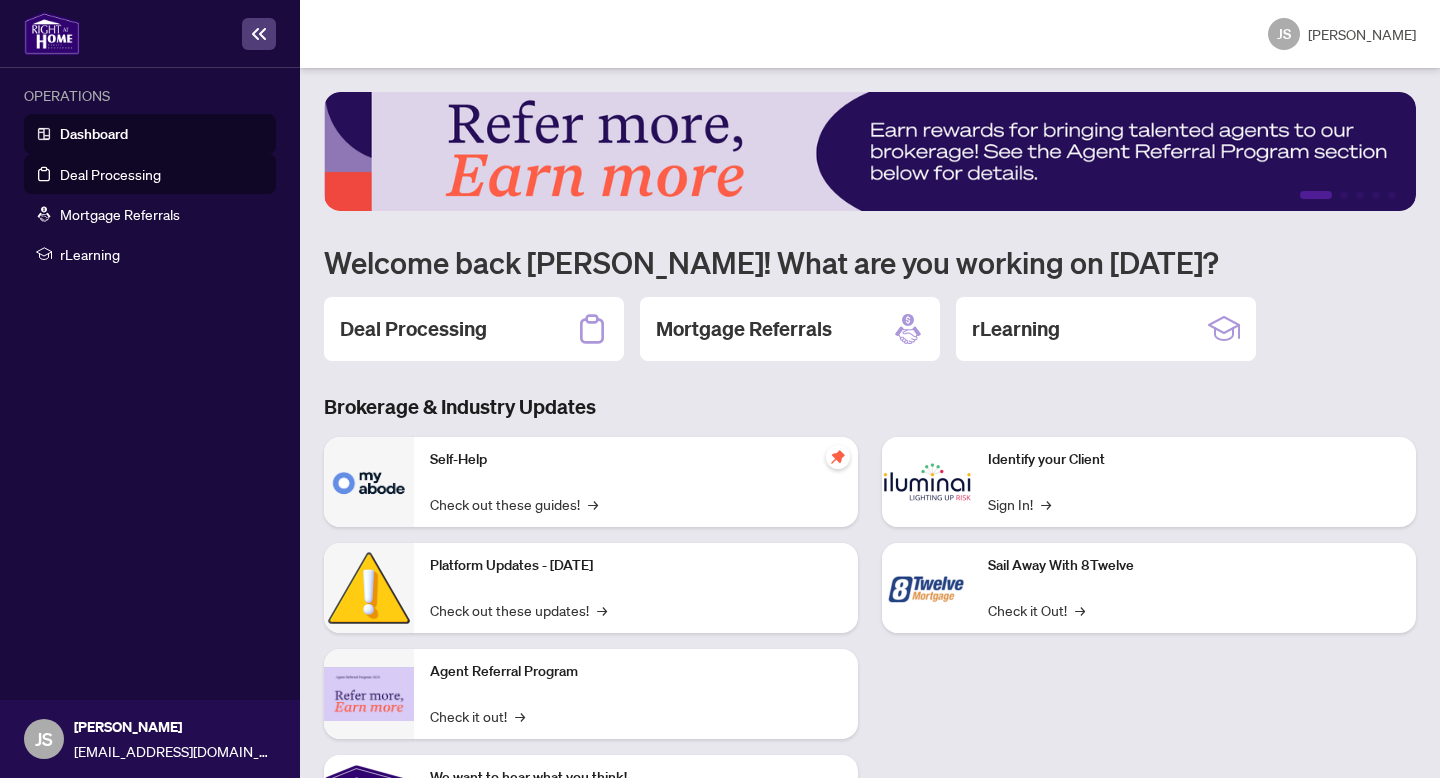 click on "Deal Processing" at bounding box center [110, 174] 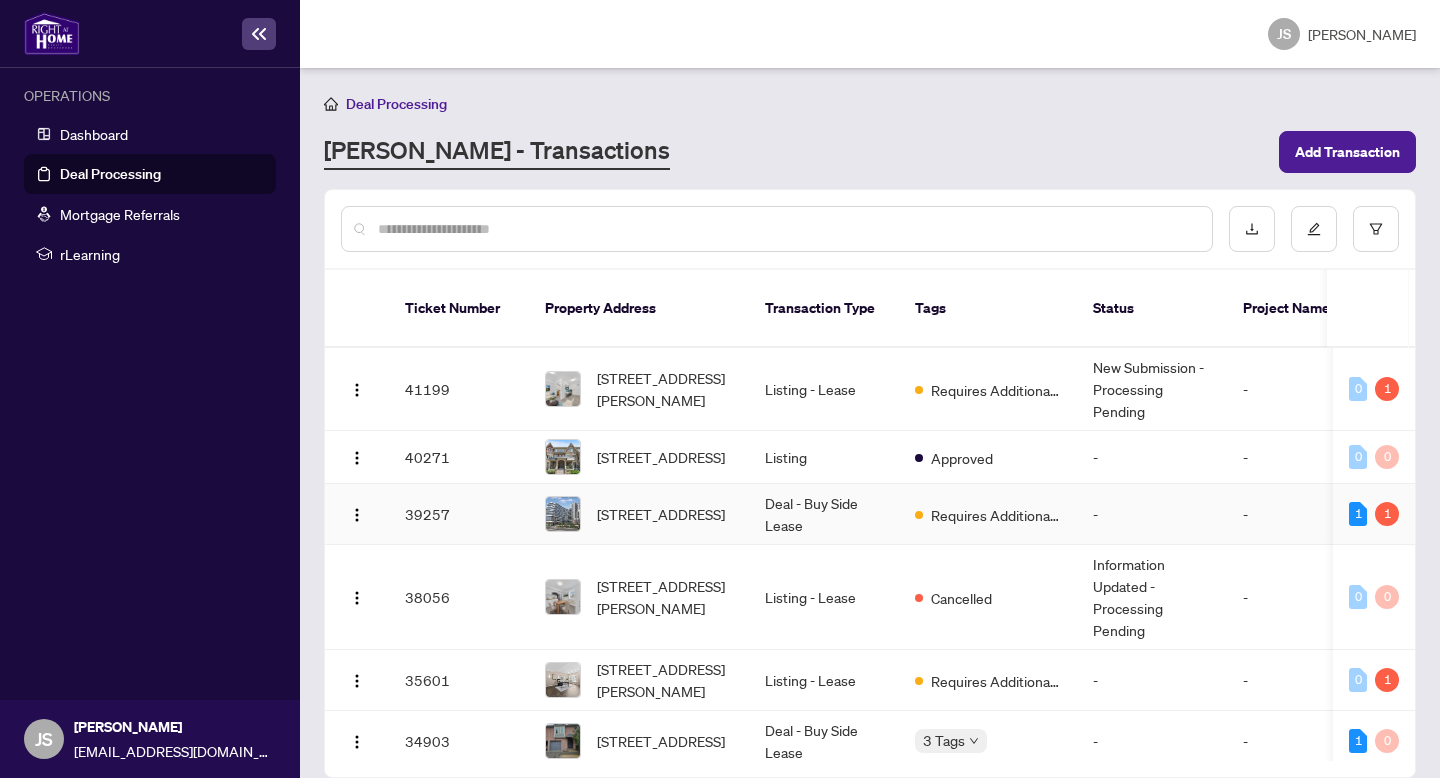 click on "-" at bounding box center [1152, 514] 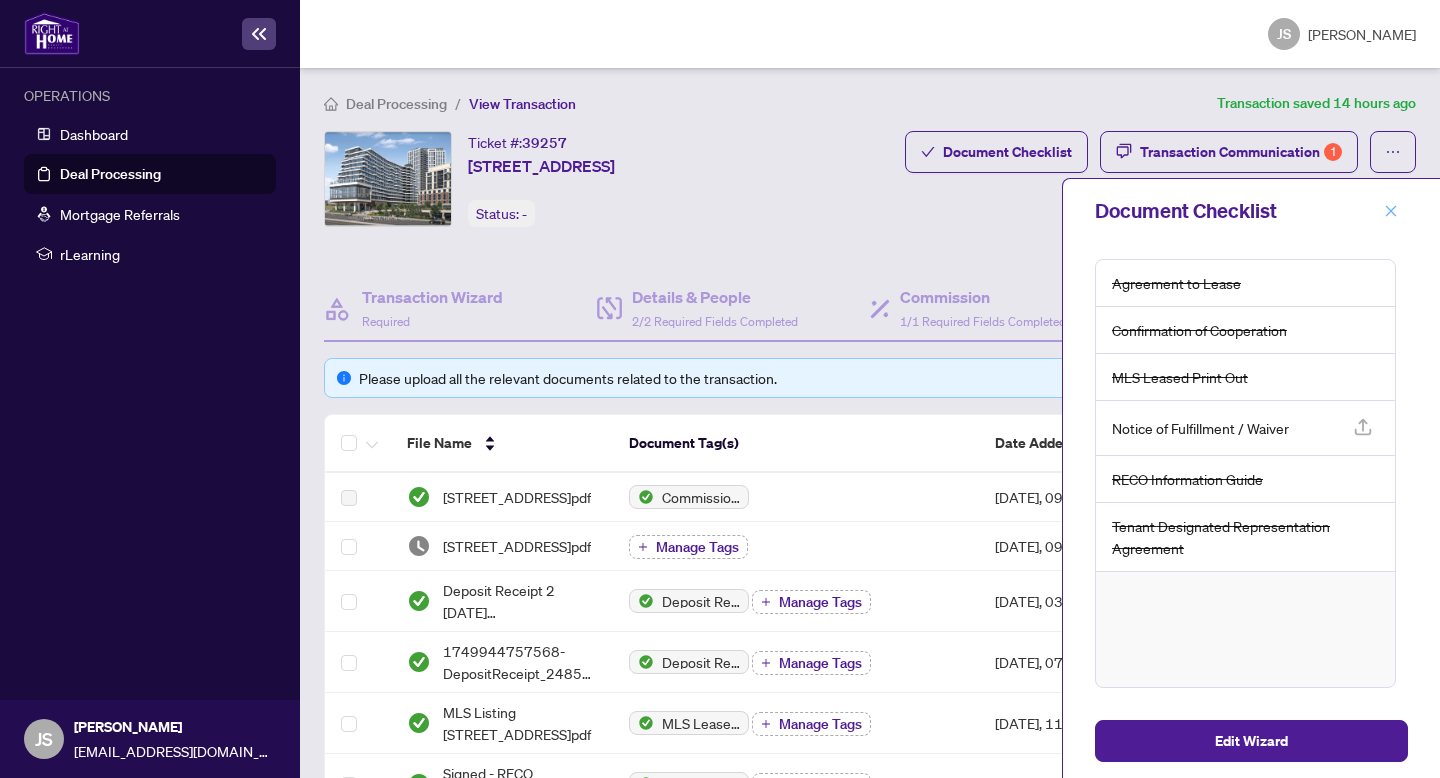 click 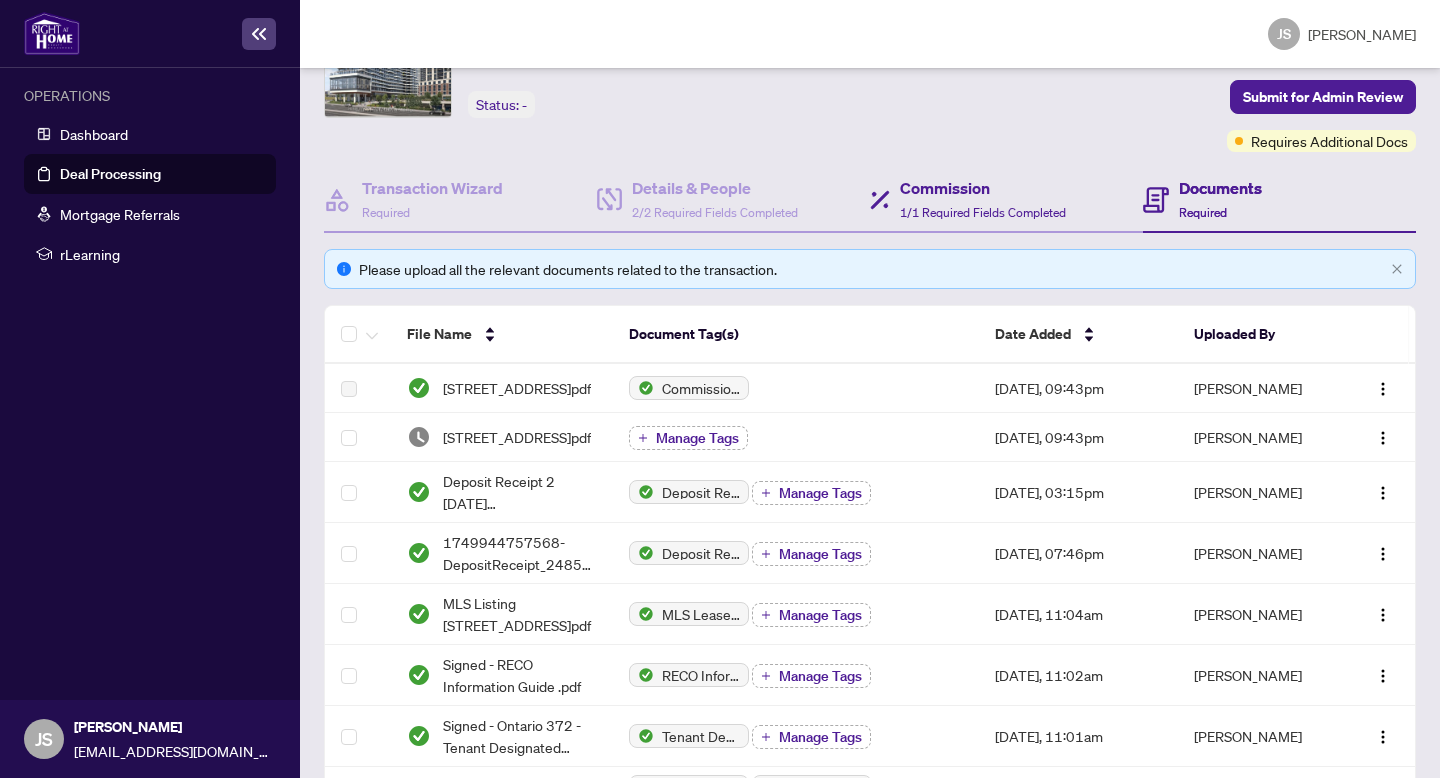 scroll, scrollTop: 162, scrollLeft: 0, axis: vertical 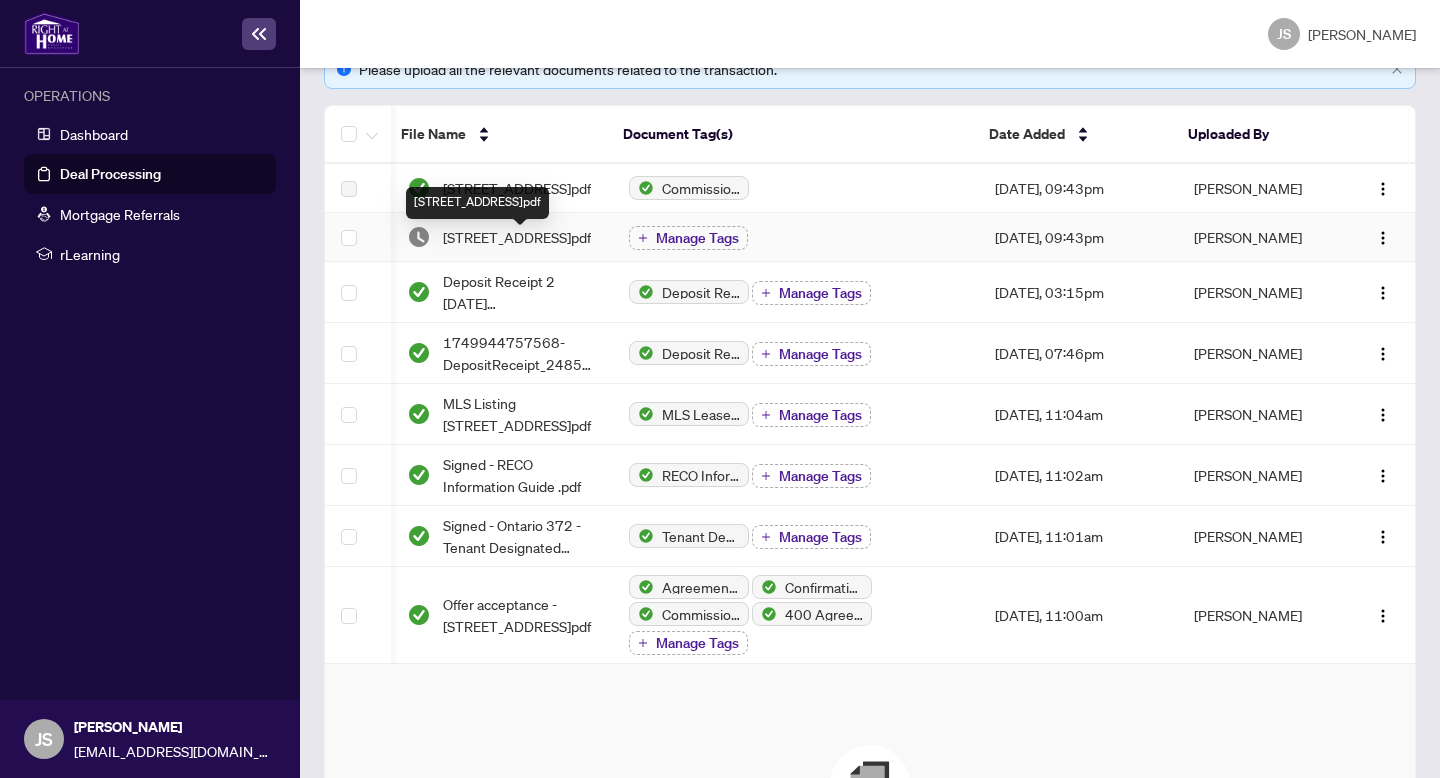 click on "[STREET_ADDRESS]pdf" at bounding box center [517, 237] 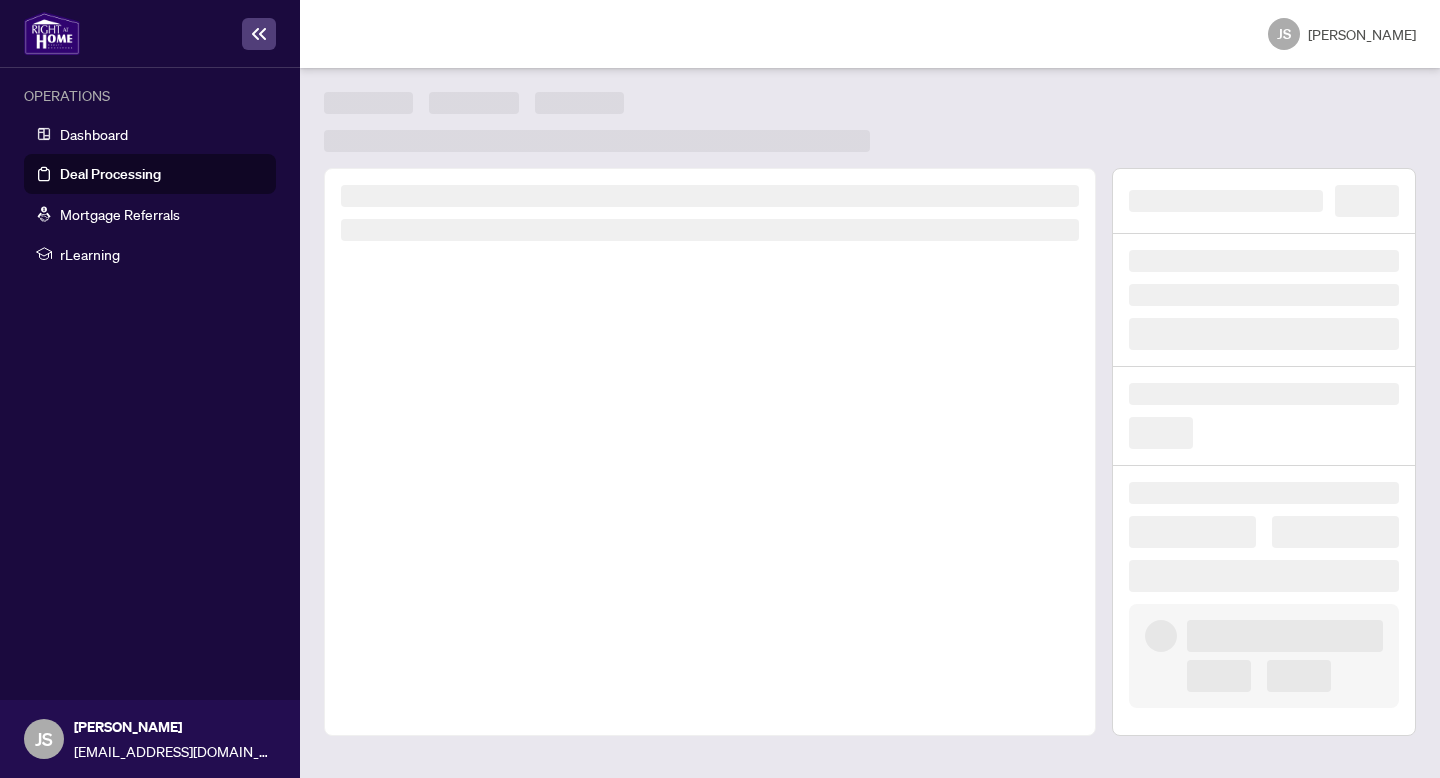 scroll, scrollTop: 0, scrollLeft: 0, axis: both 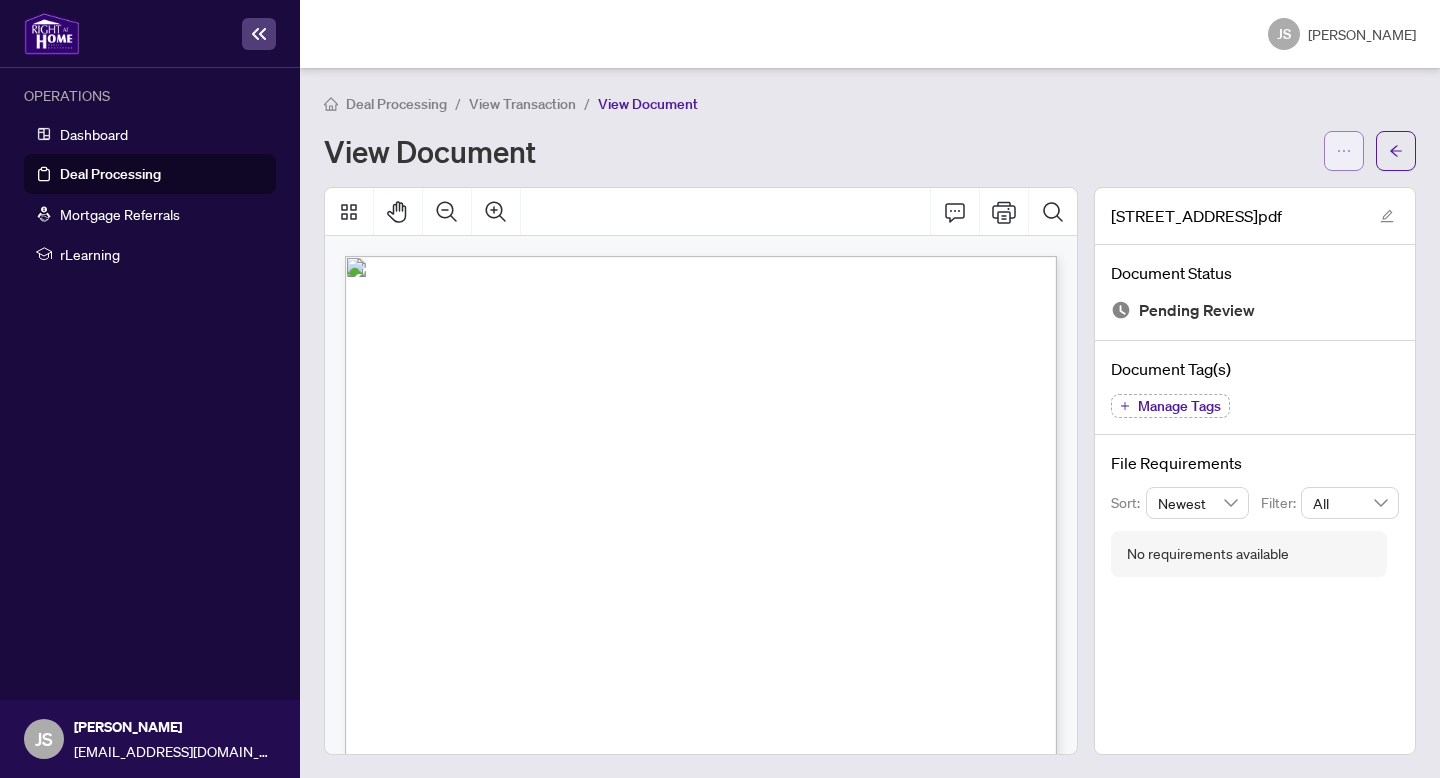 click at bounding box center (1344, 151) 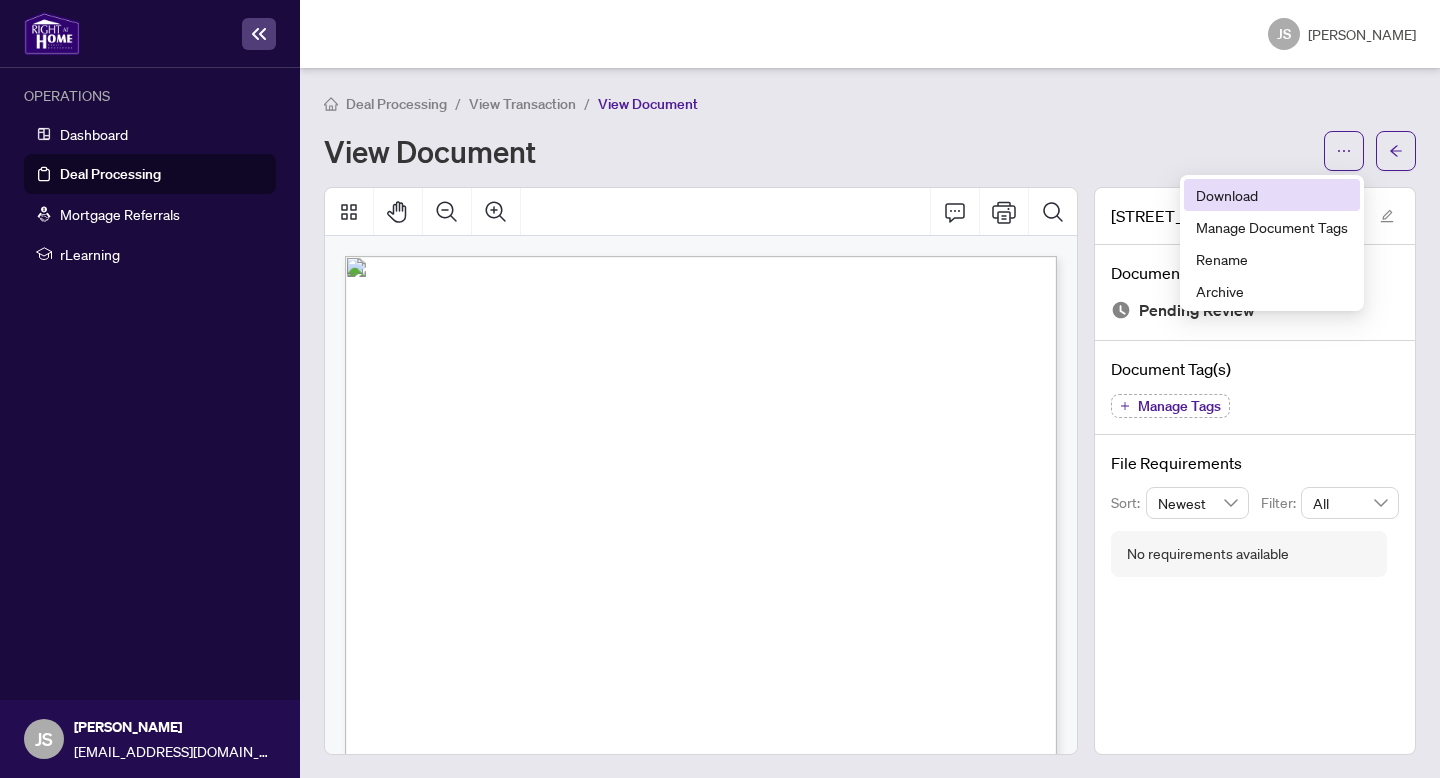 click on "Download" at bounding box center (1272, 195) 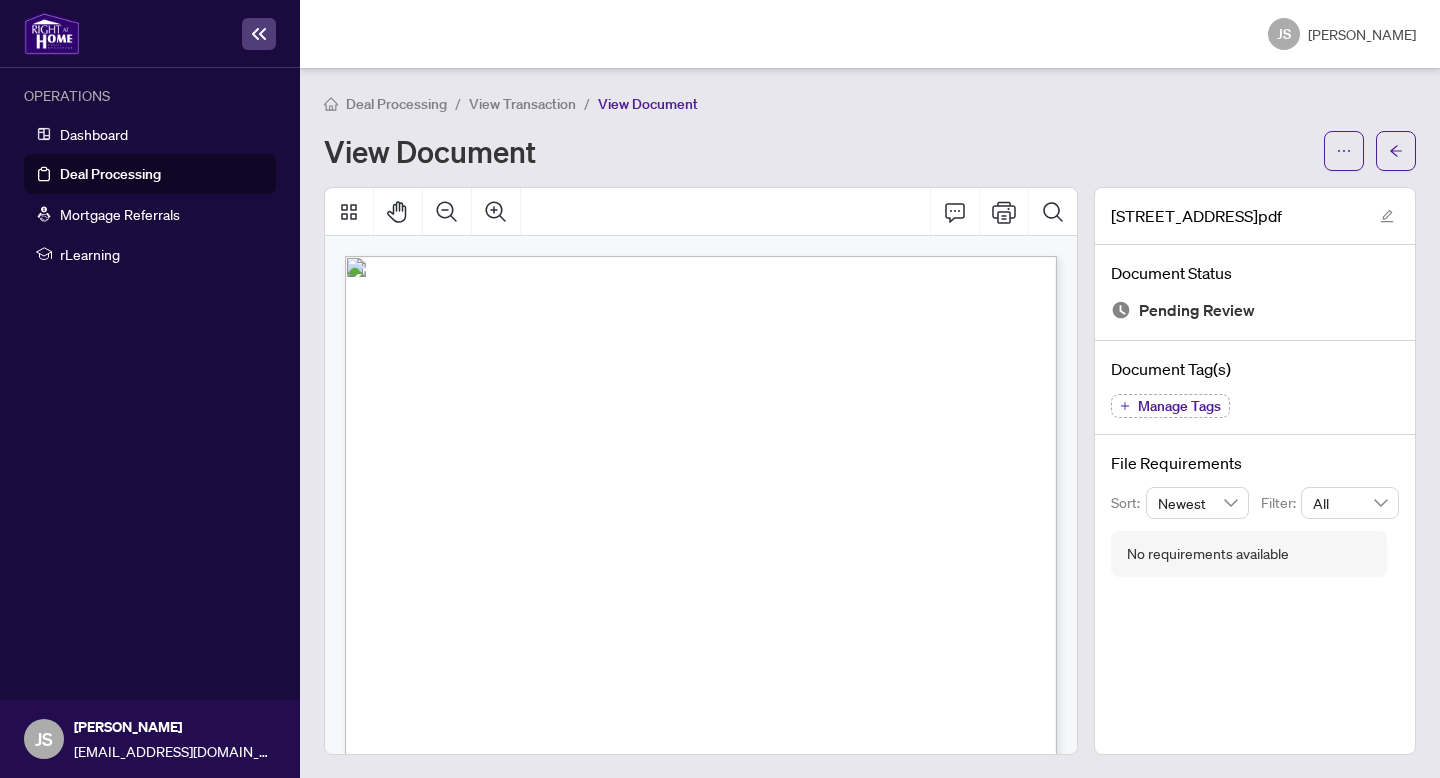 click on "Deal Processing" at bounding box center (110, 174) 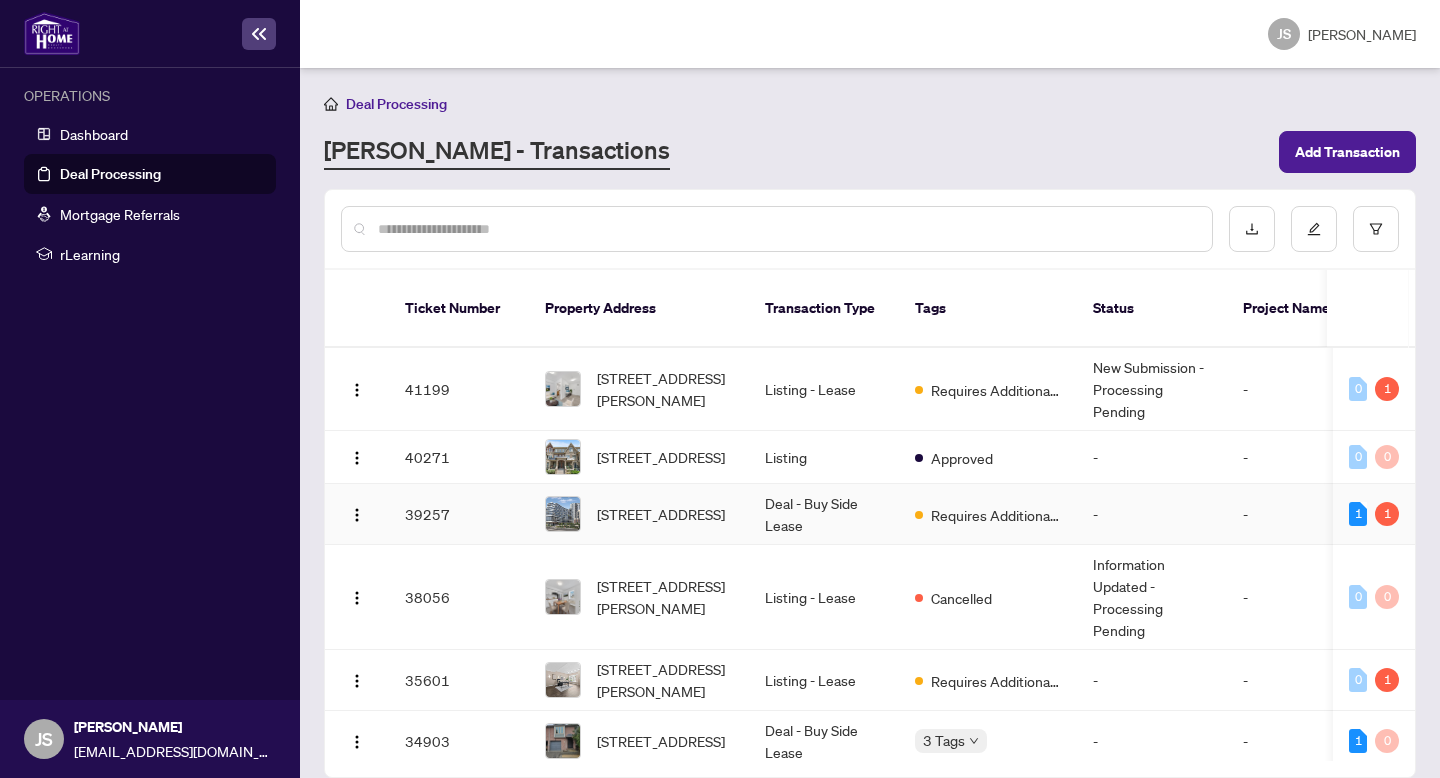 click on "Deal - Buy Side Lease" at bounding box center (824, 514) 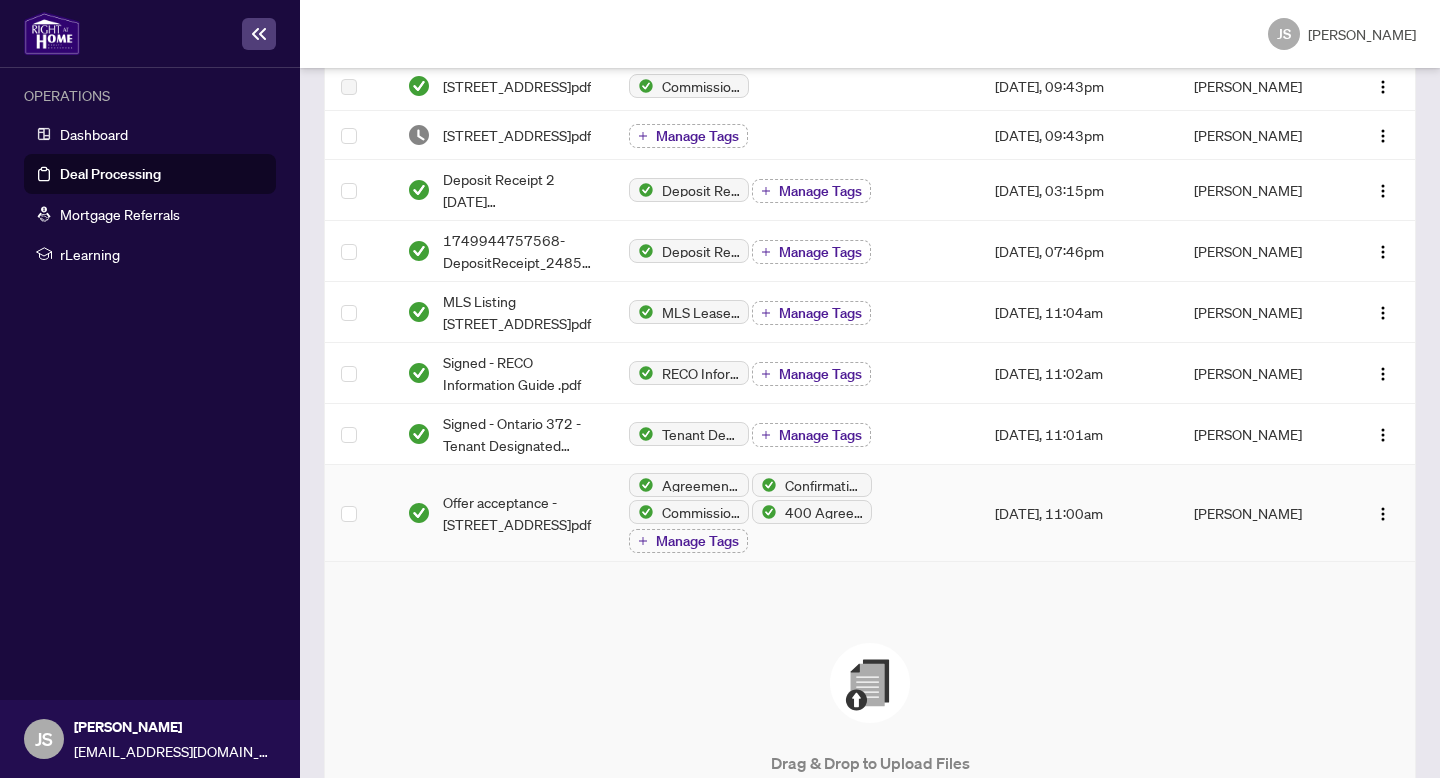 scroll, scrollTop: 410, scrollLeft: 0, axis: vertical 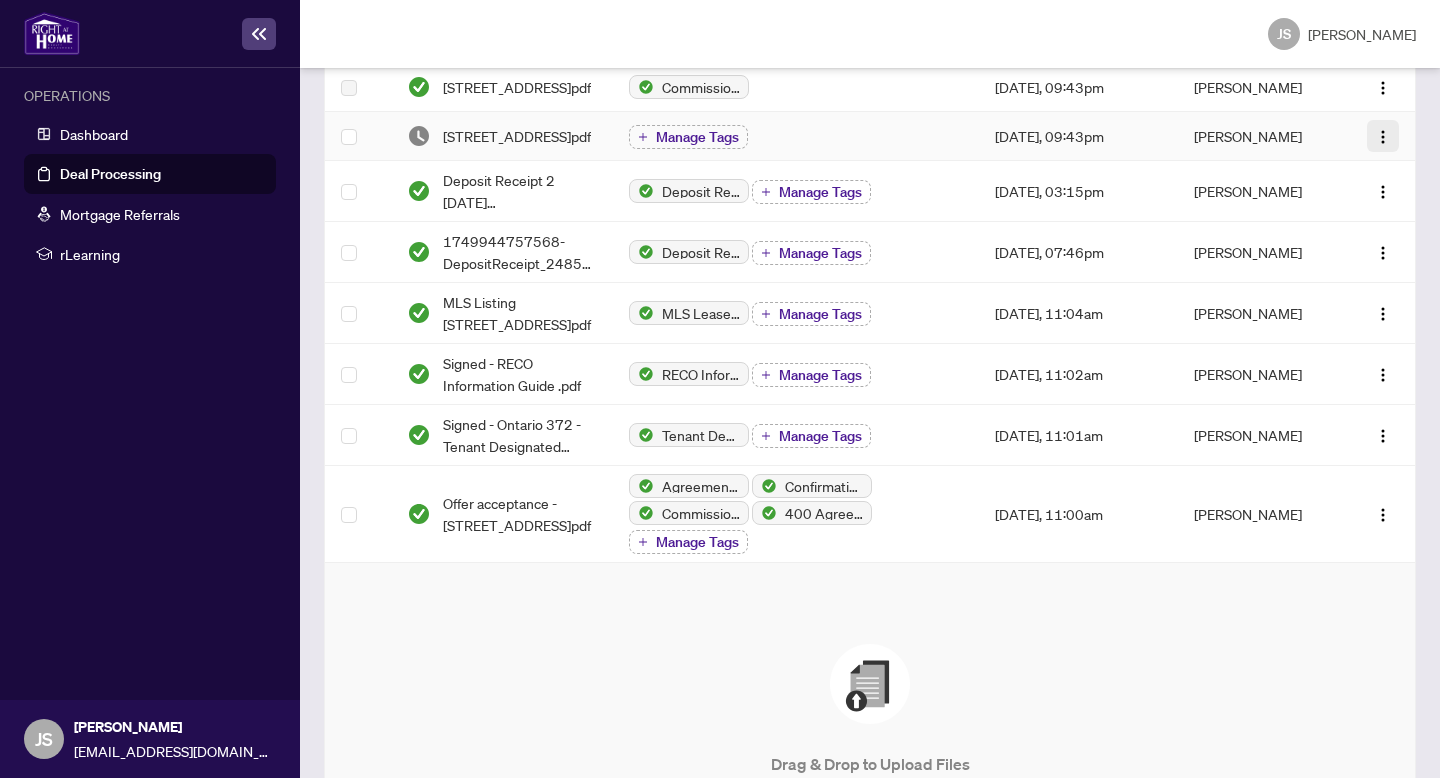 click at bounding box center (1383, 137) 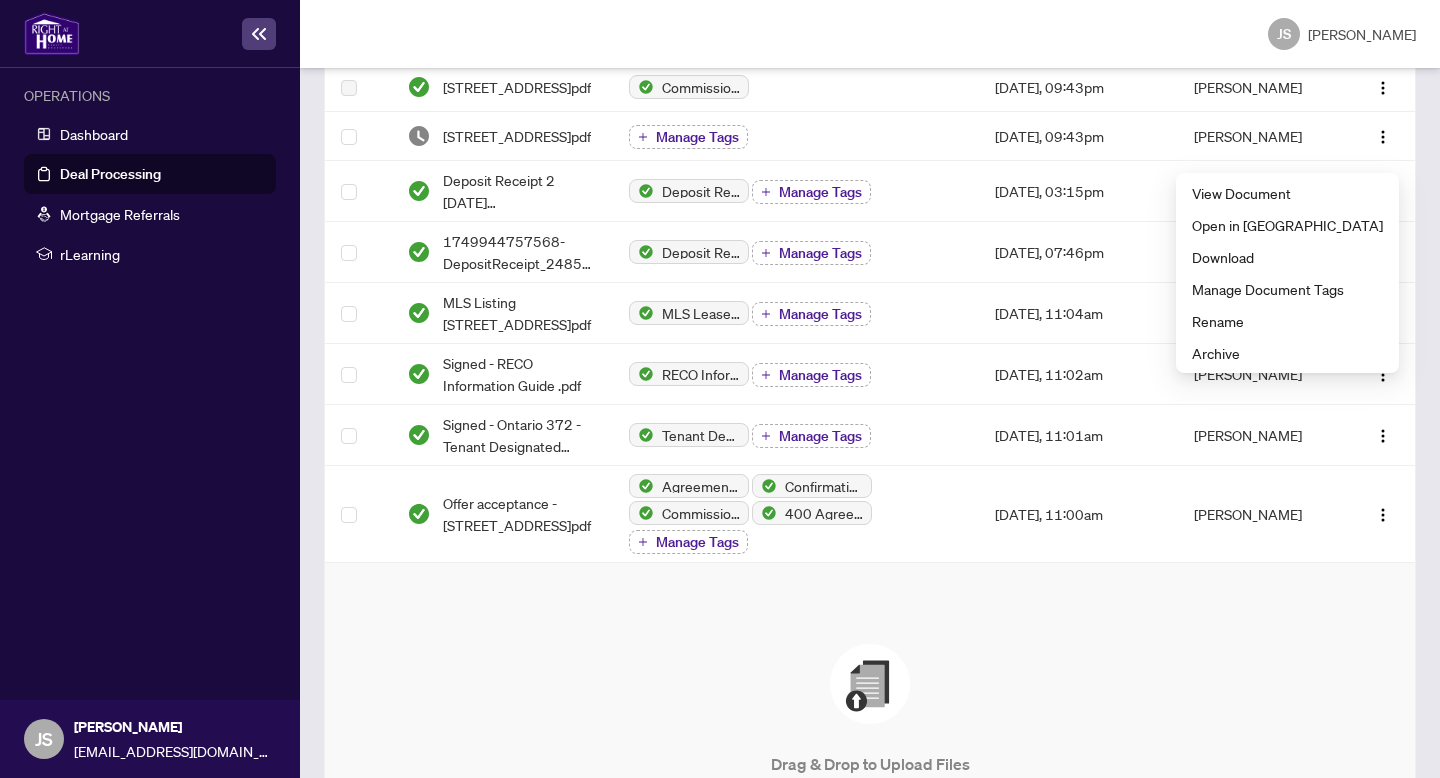 click on "Drag & Drop to Upload Files Maximum file size:  25  MB Browse Files" at bounding box center [870, 753] 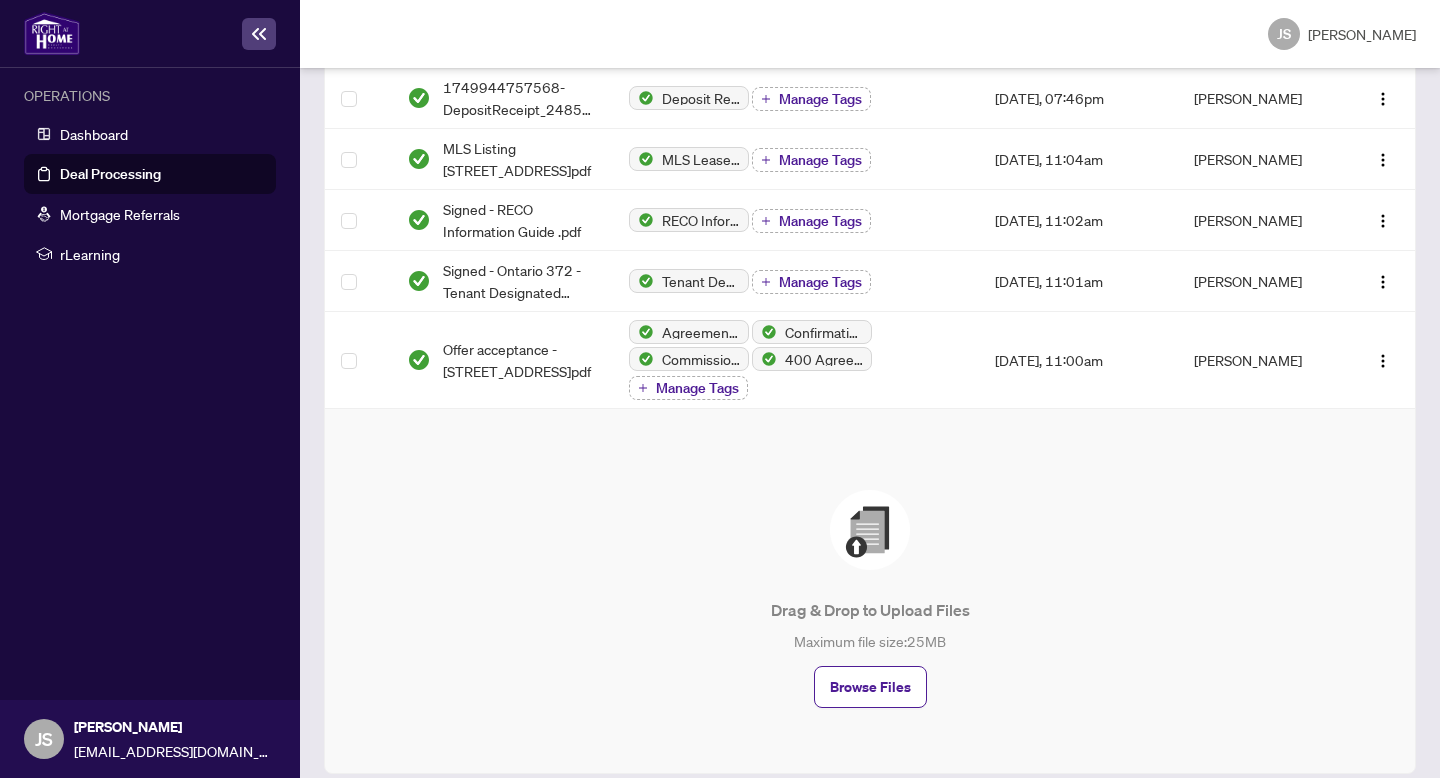 scroll, scrollTop: 593, scrollLeft: 0, axis: vertical 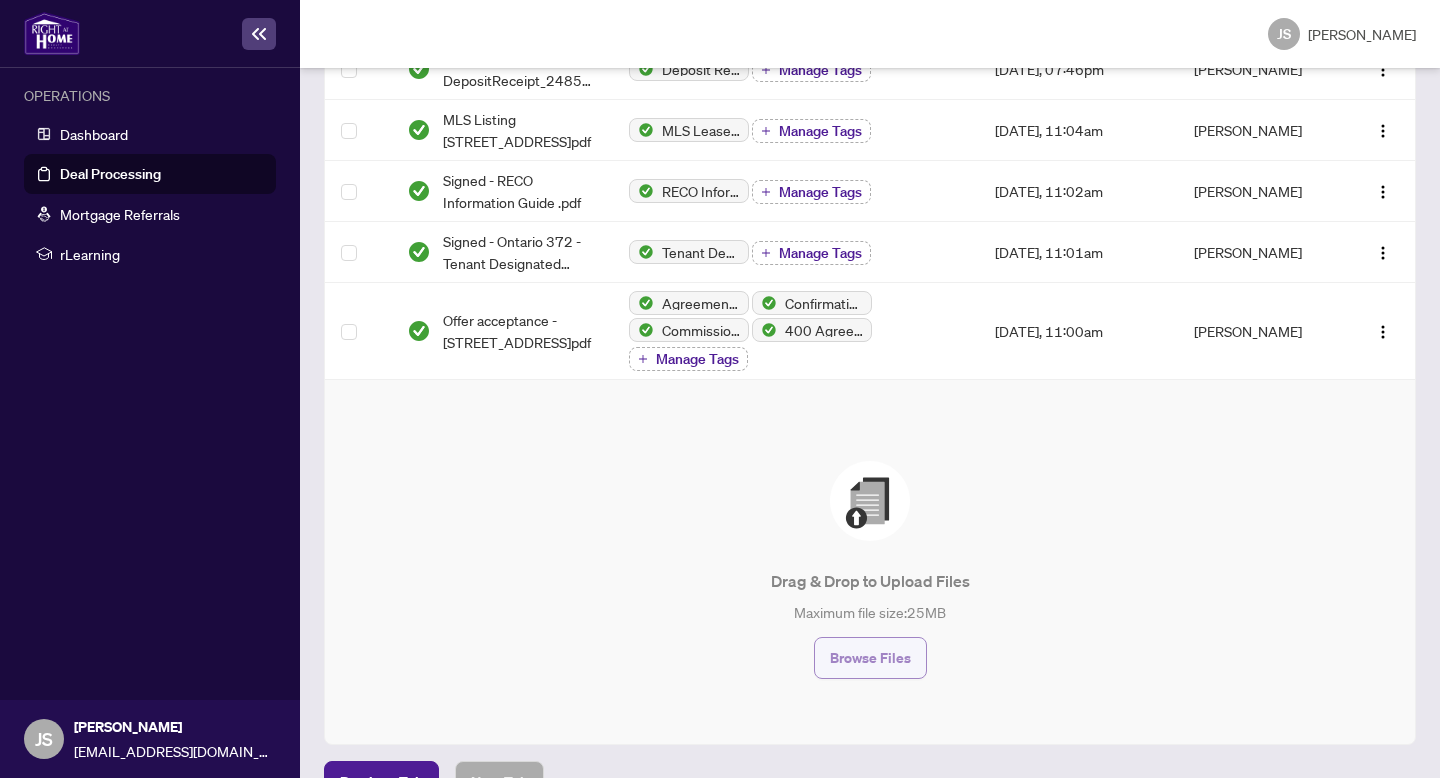 click on "Browse Files" at bounding box center (870, 658) 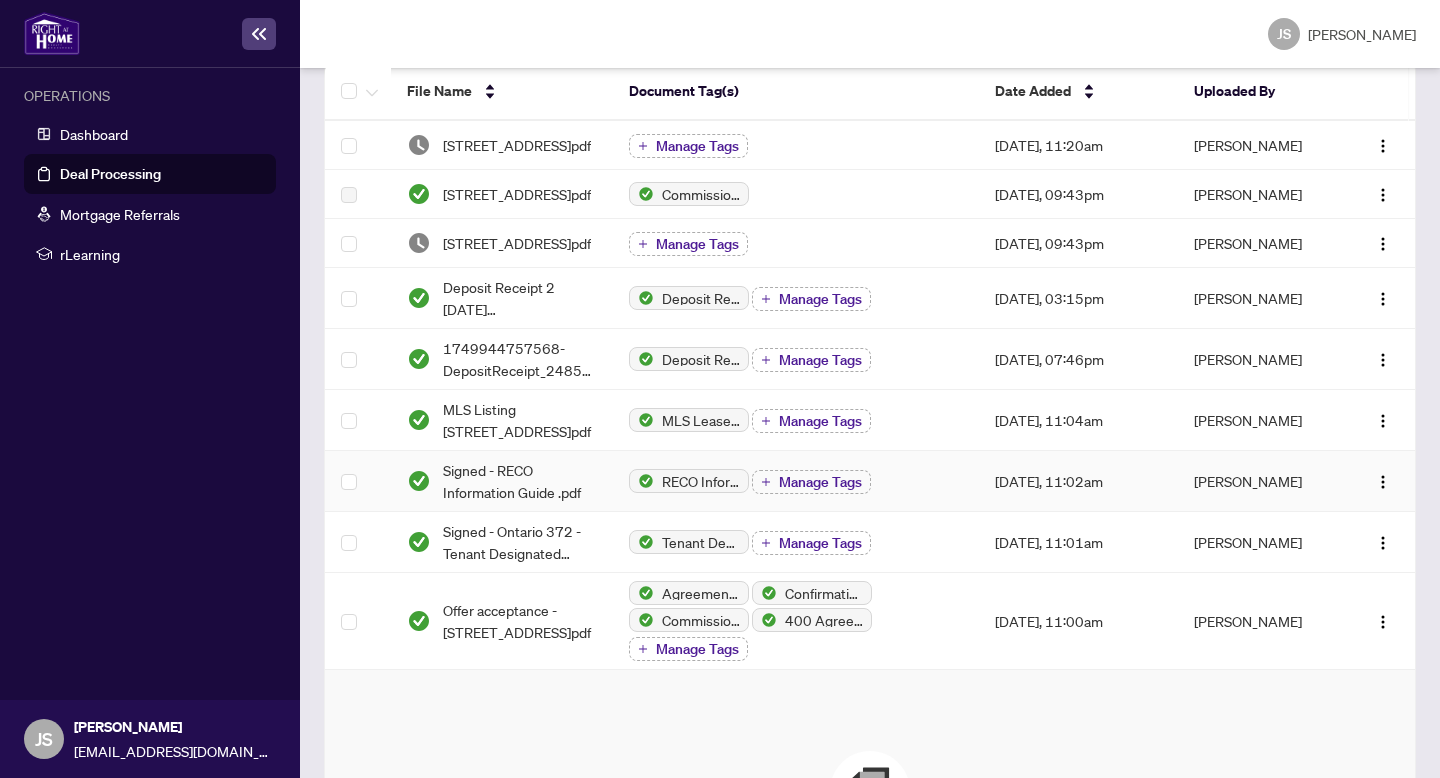 scroll, scrollTop: 350, scrollLeft: 0, axis: vertical 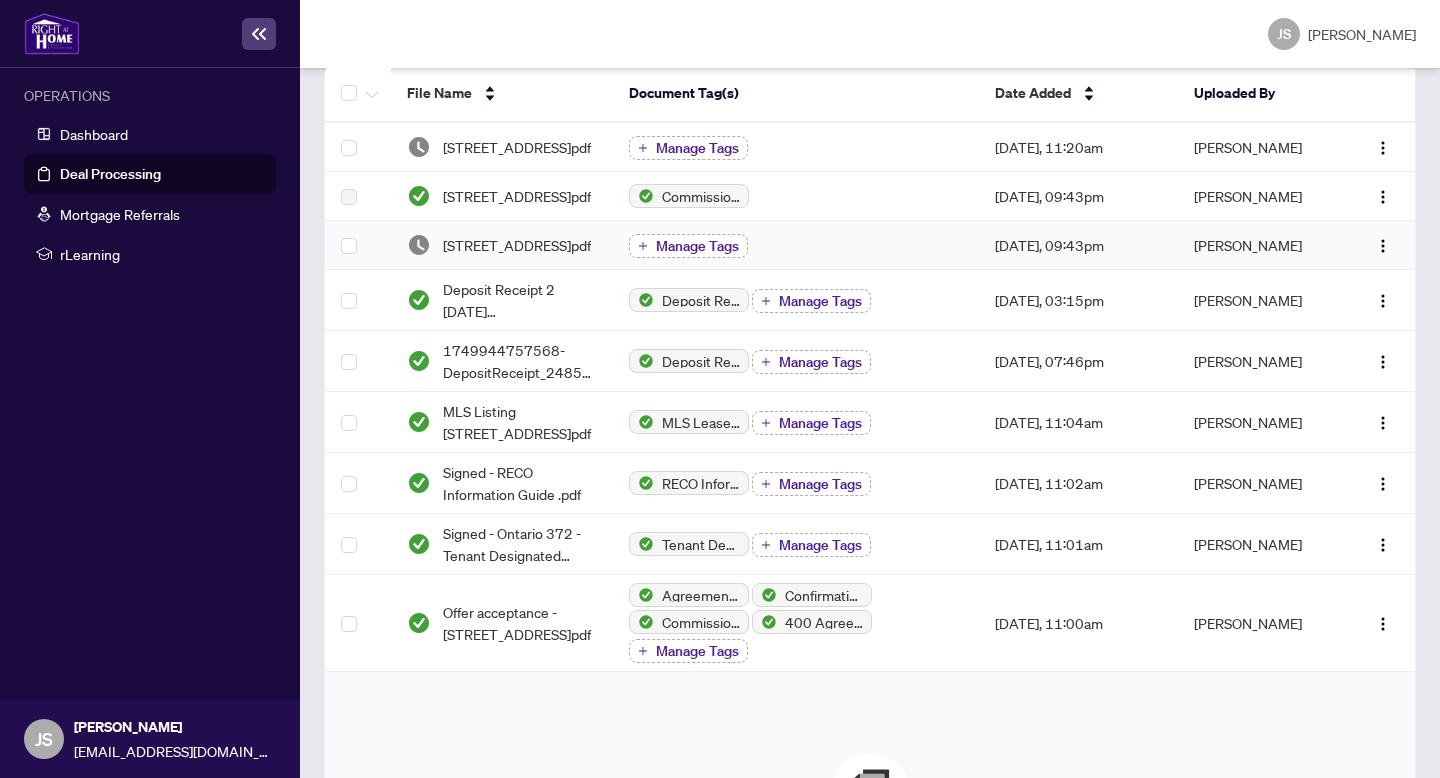 click on "Manage Tags" at bounding box center [697, 246] 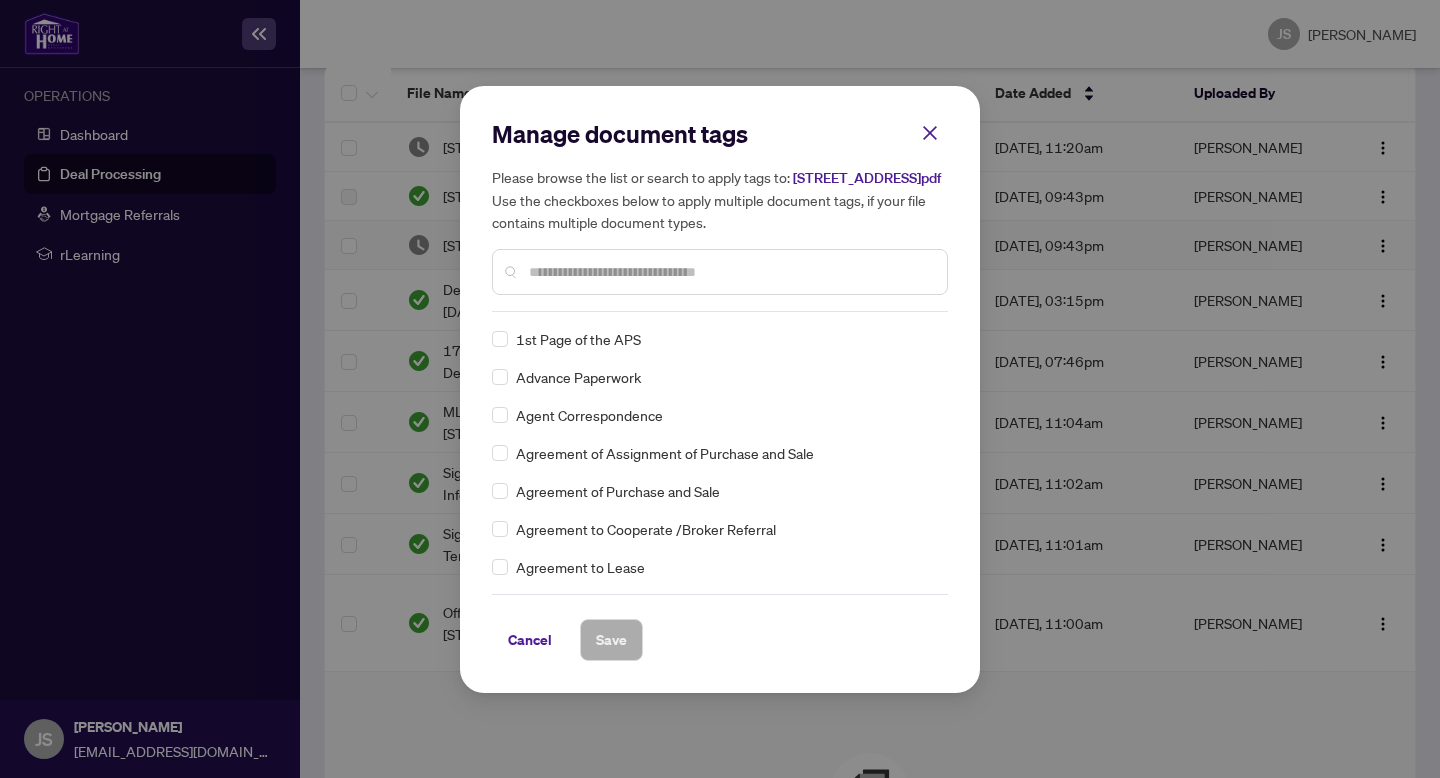 click at bounding box center [730, 272] 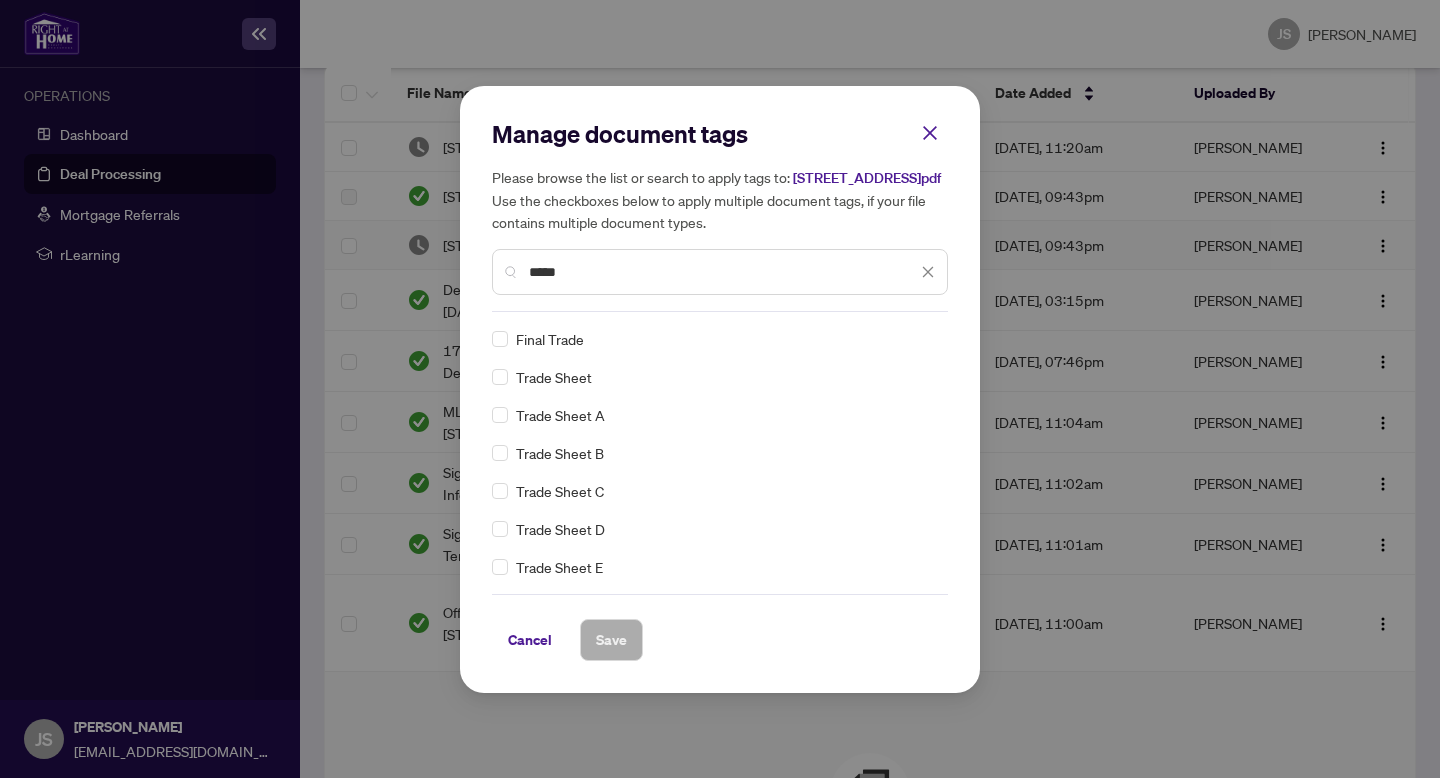 type on "*****" 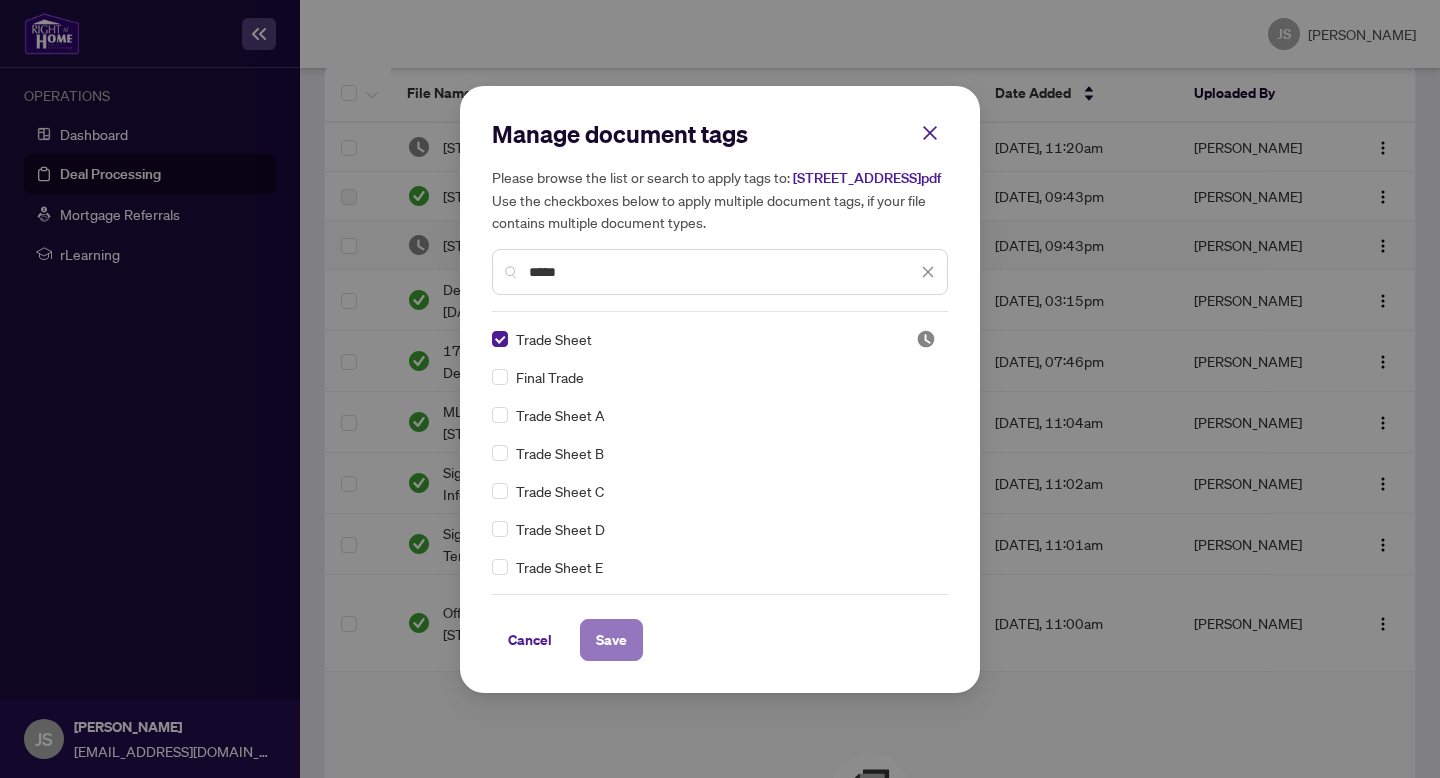 click on "Save" at bounding box center [611, 640] 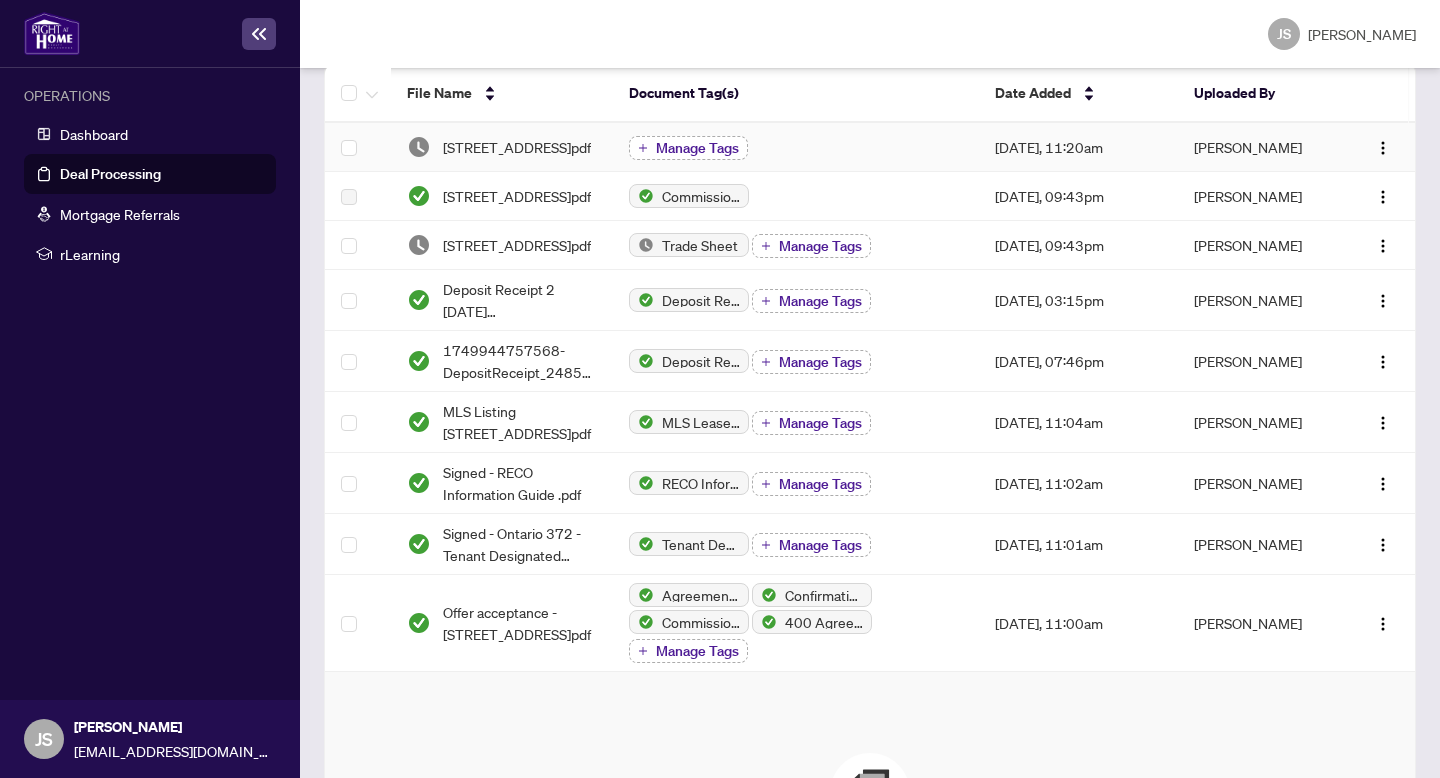 click on "Manage Tags" at bounding box center [697, 148] 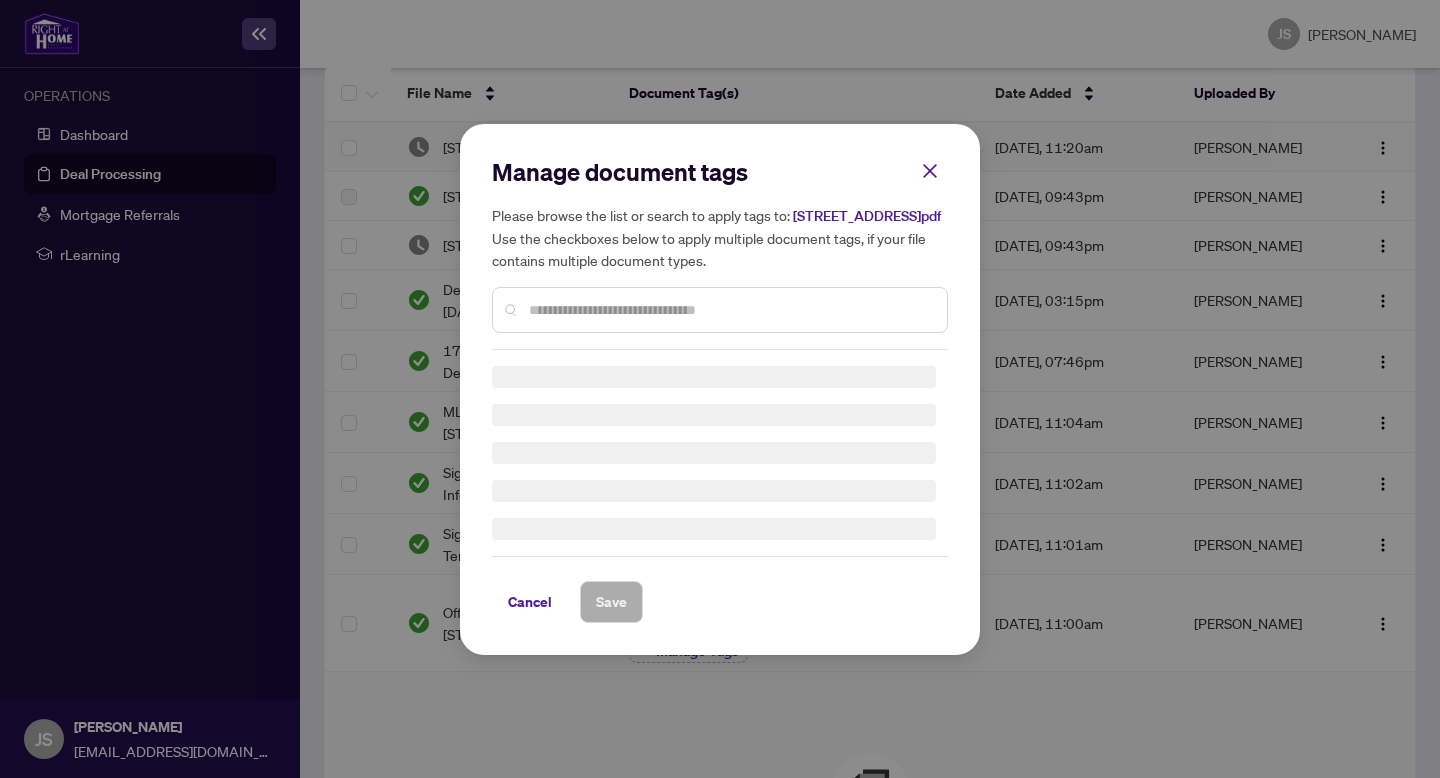 click on "Manage document tags Please browse the list or search to apply tags to:   [STREET_ADDRESS] TS.pdf   Use the checkboxes below to apply multiple document tags, if your file contains multiple document types." at bounding box center [720, 253] 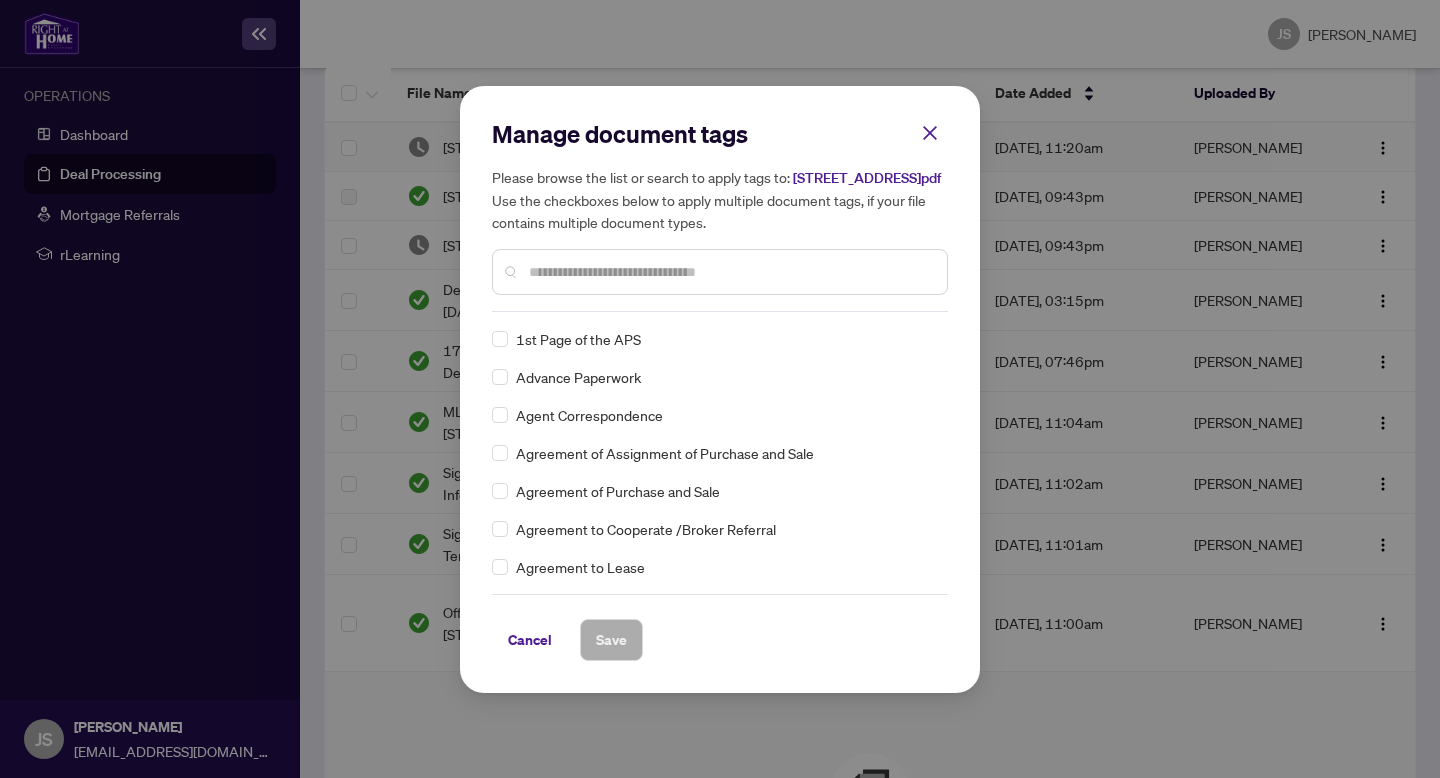 click at bounding box center [720, 272] 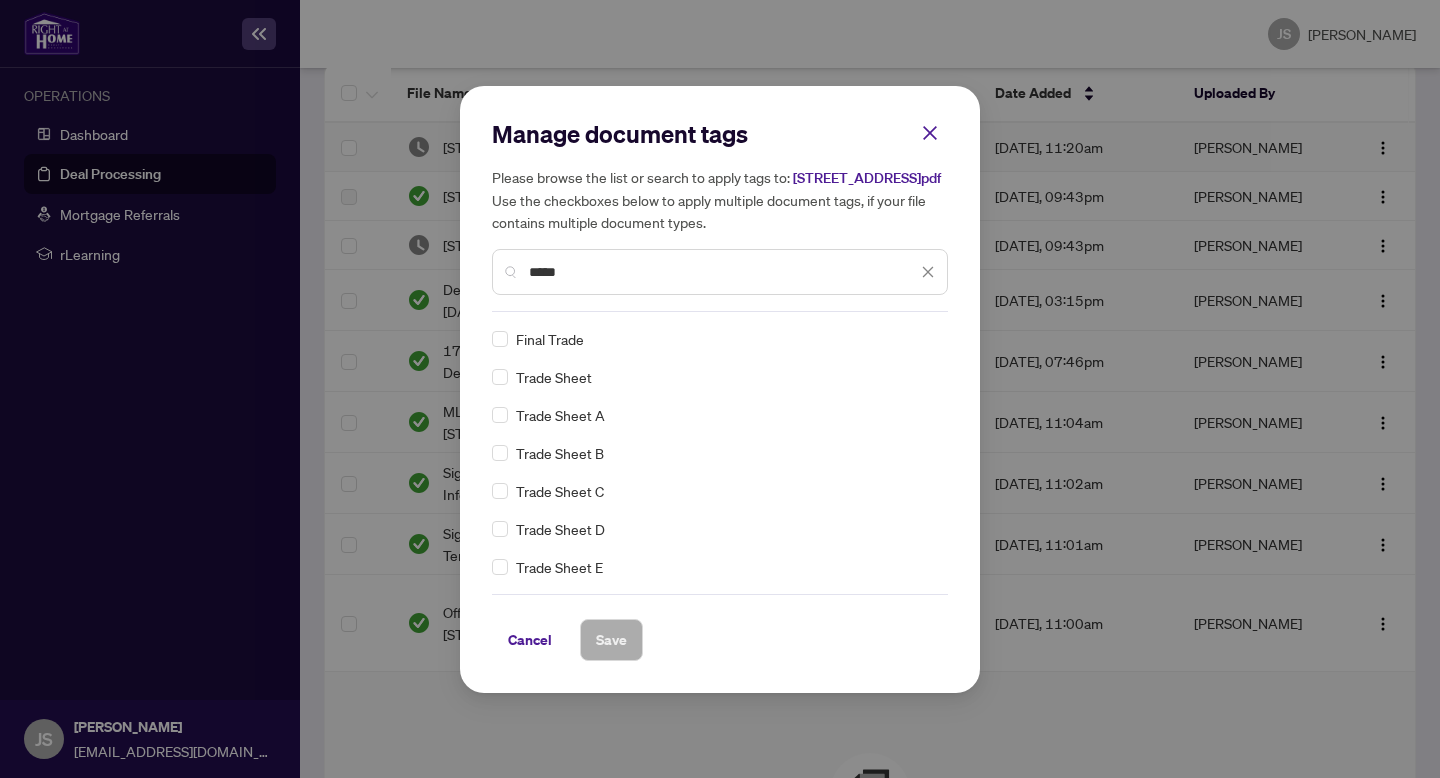 type on "*****" 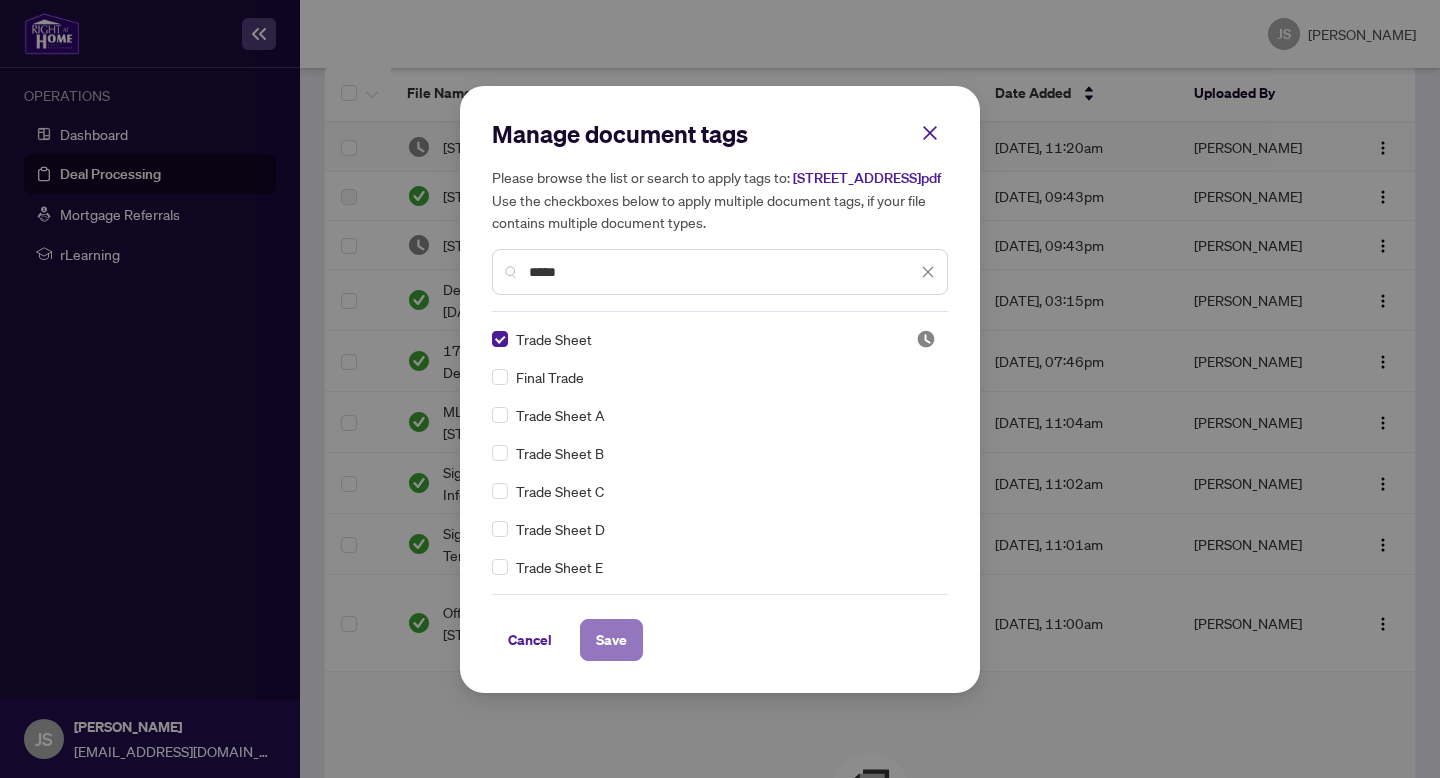 click on "Save" at bounding box center [611, 640] 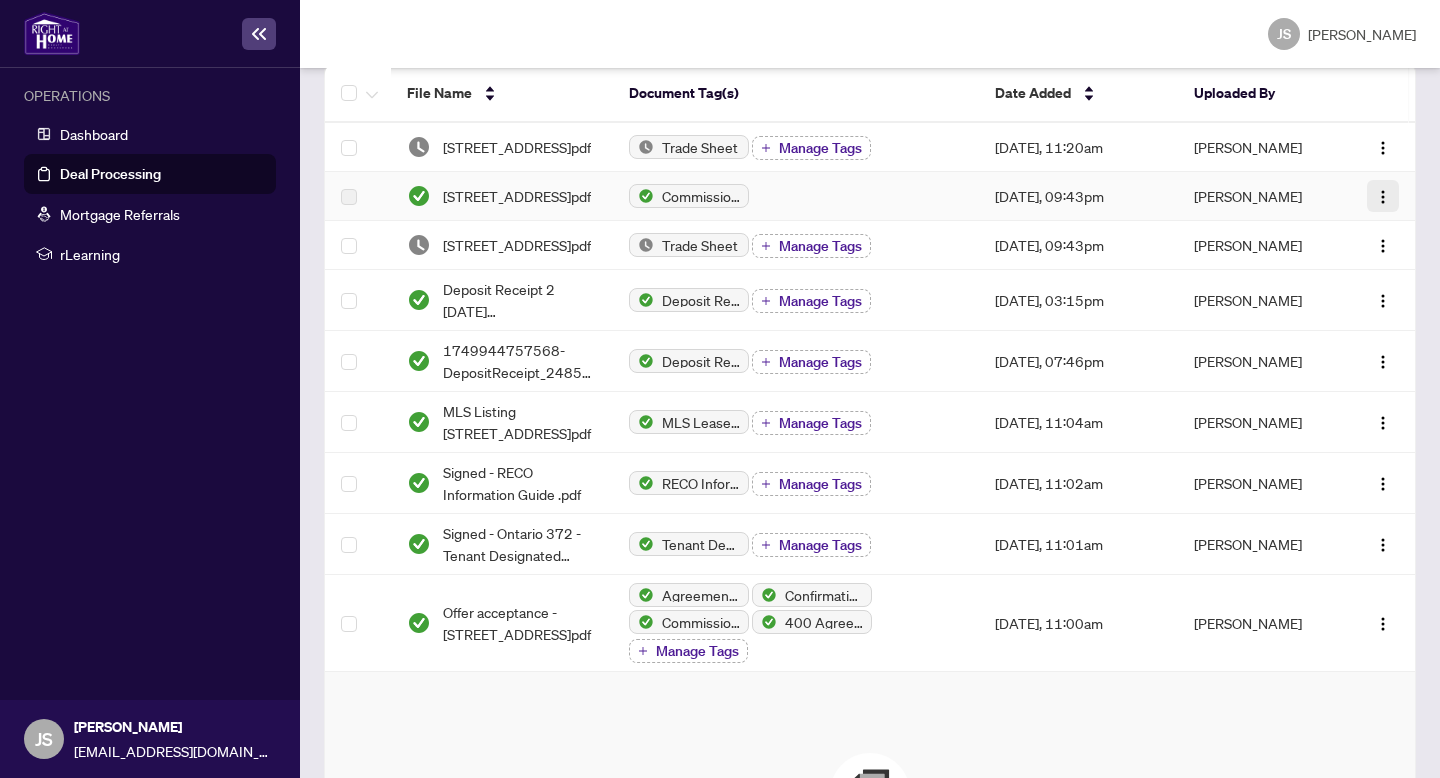 click at bounding box center (1383, 197) 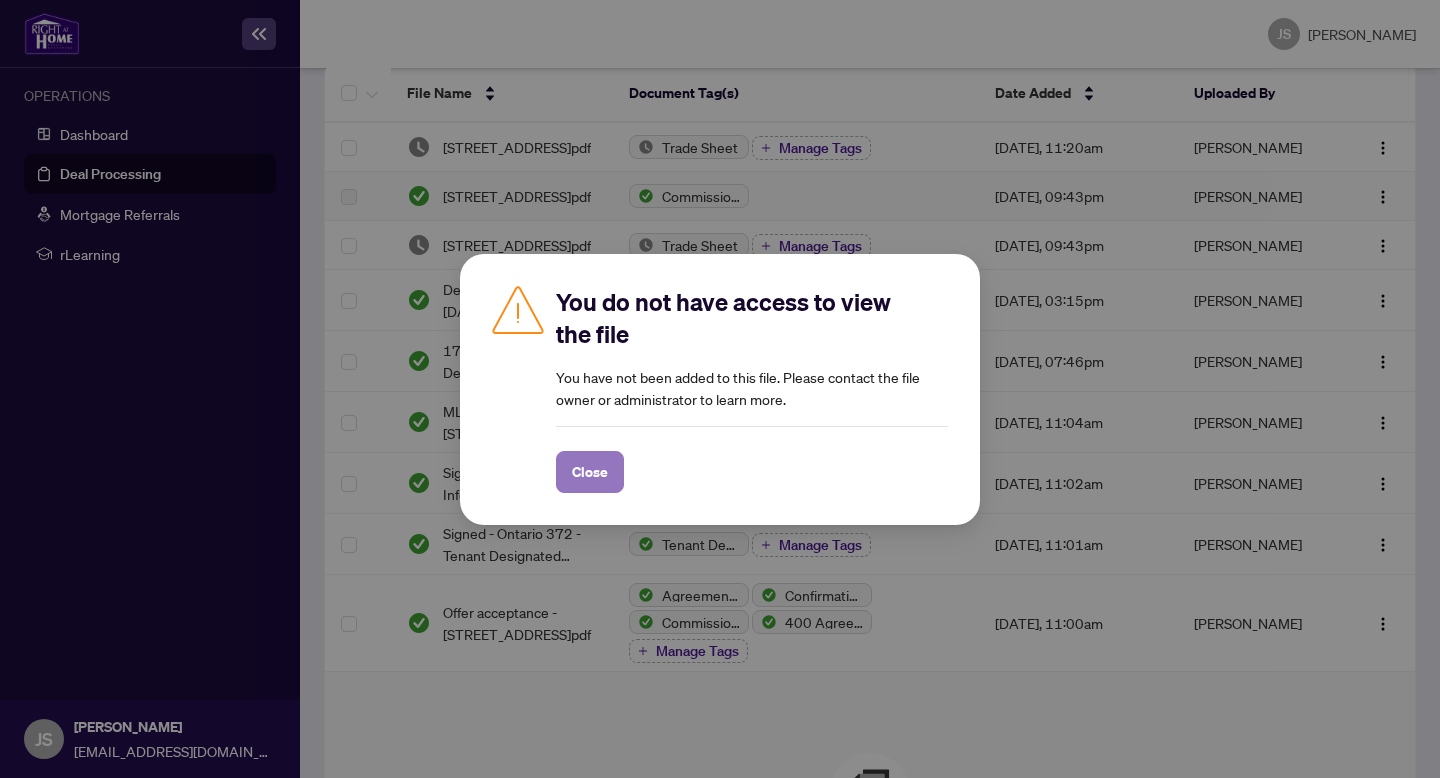 click on "Close" at bounding box center (590, 472) 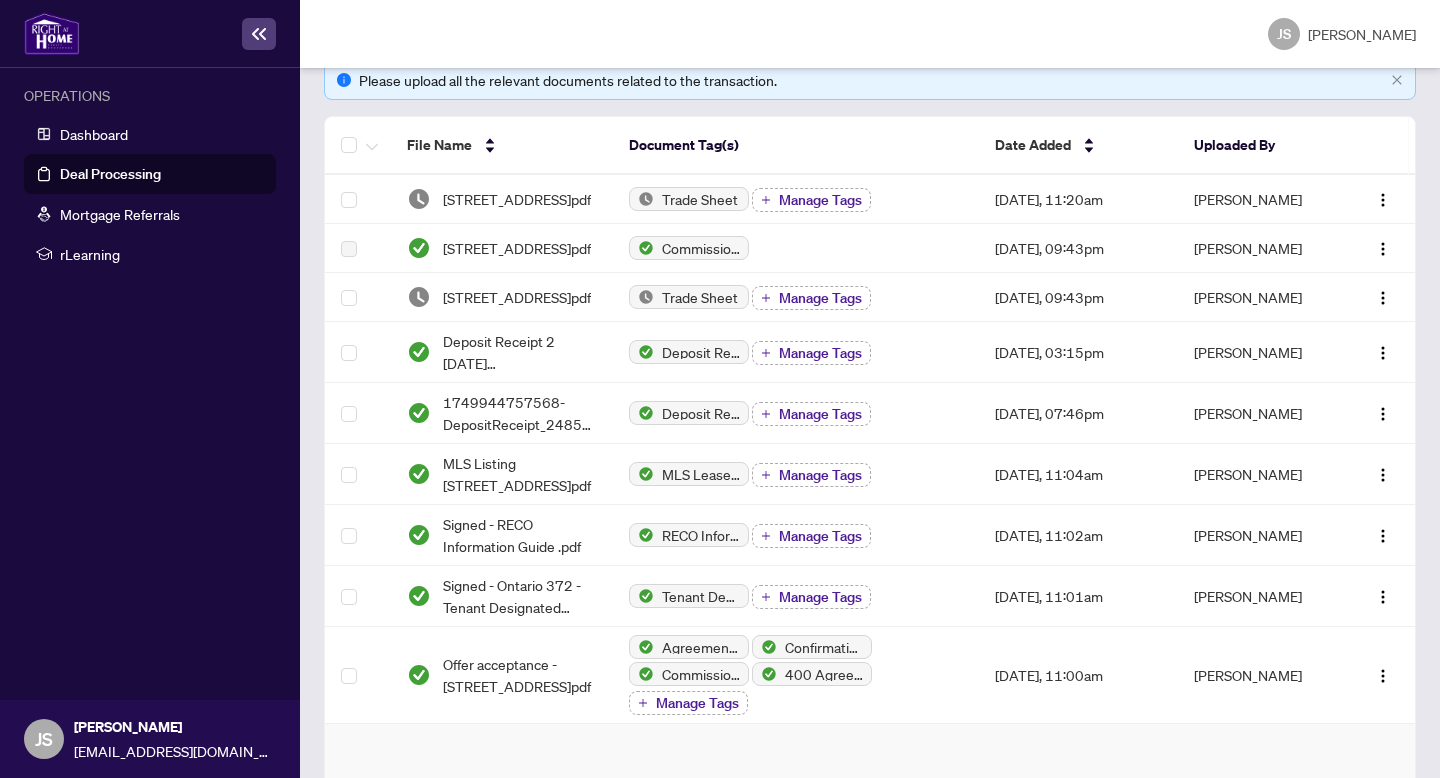 scroll, scrollTop: 0, scrollLeft: 0, axis: both 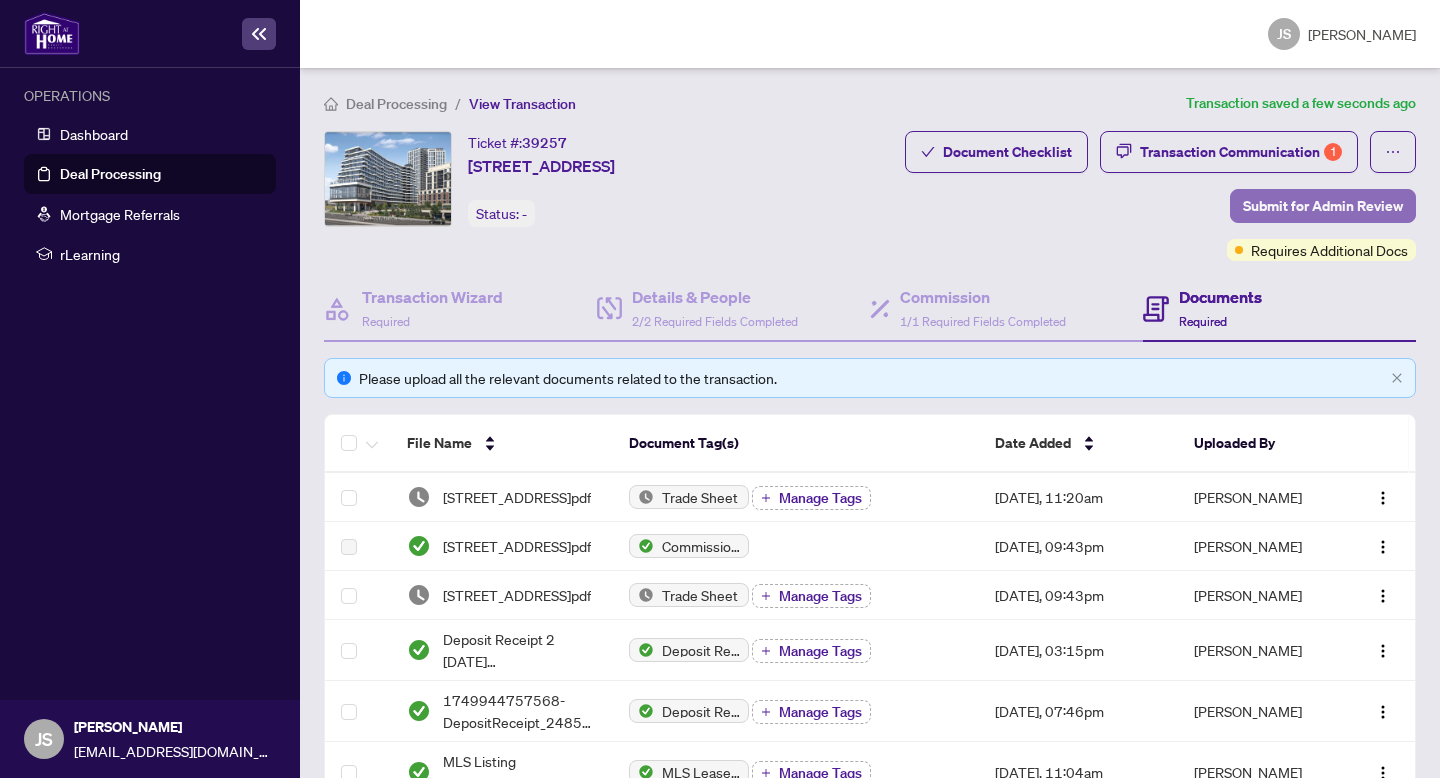 click on "Submit for Admin Review" at bounding box center (1323, 206) 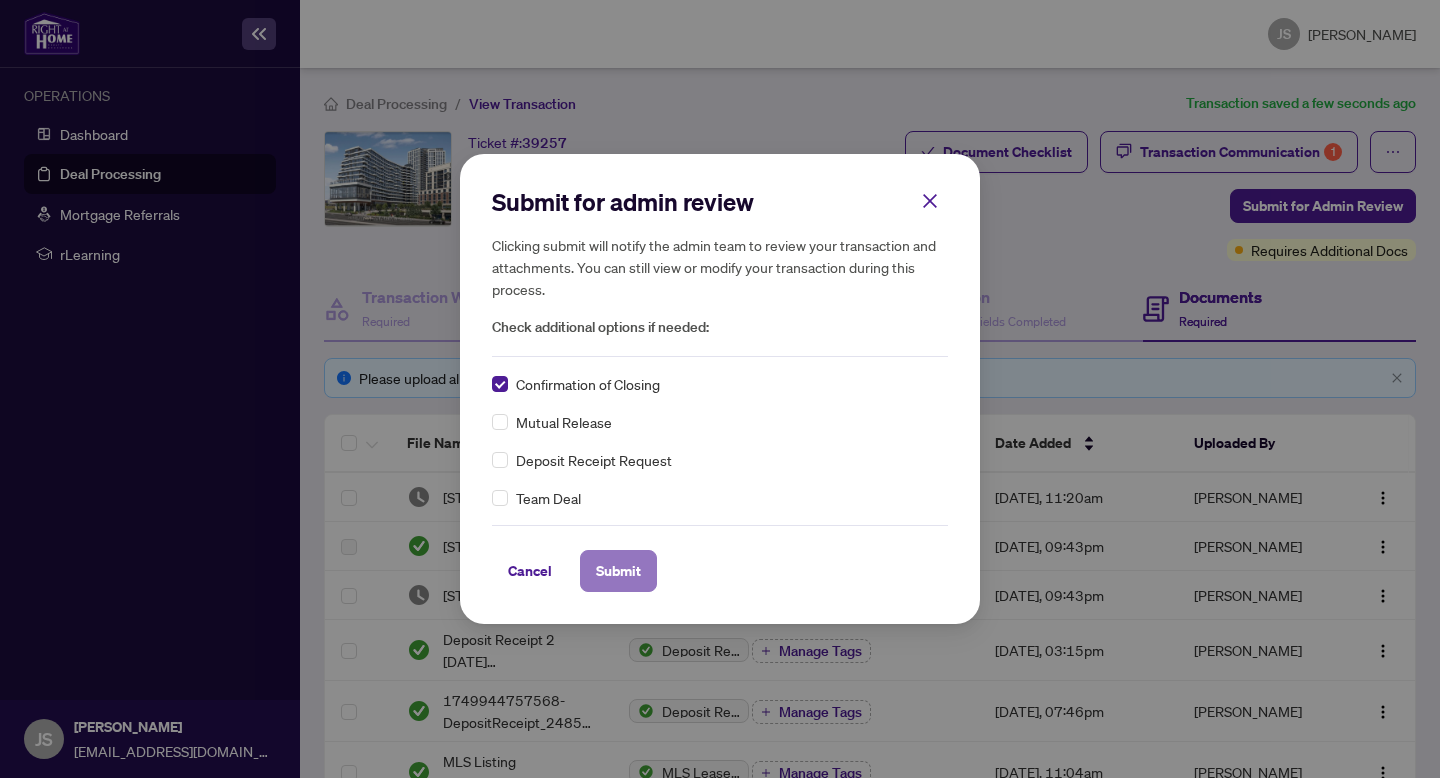 click on "Submit" at bounding box center [618, 571] 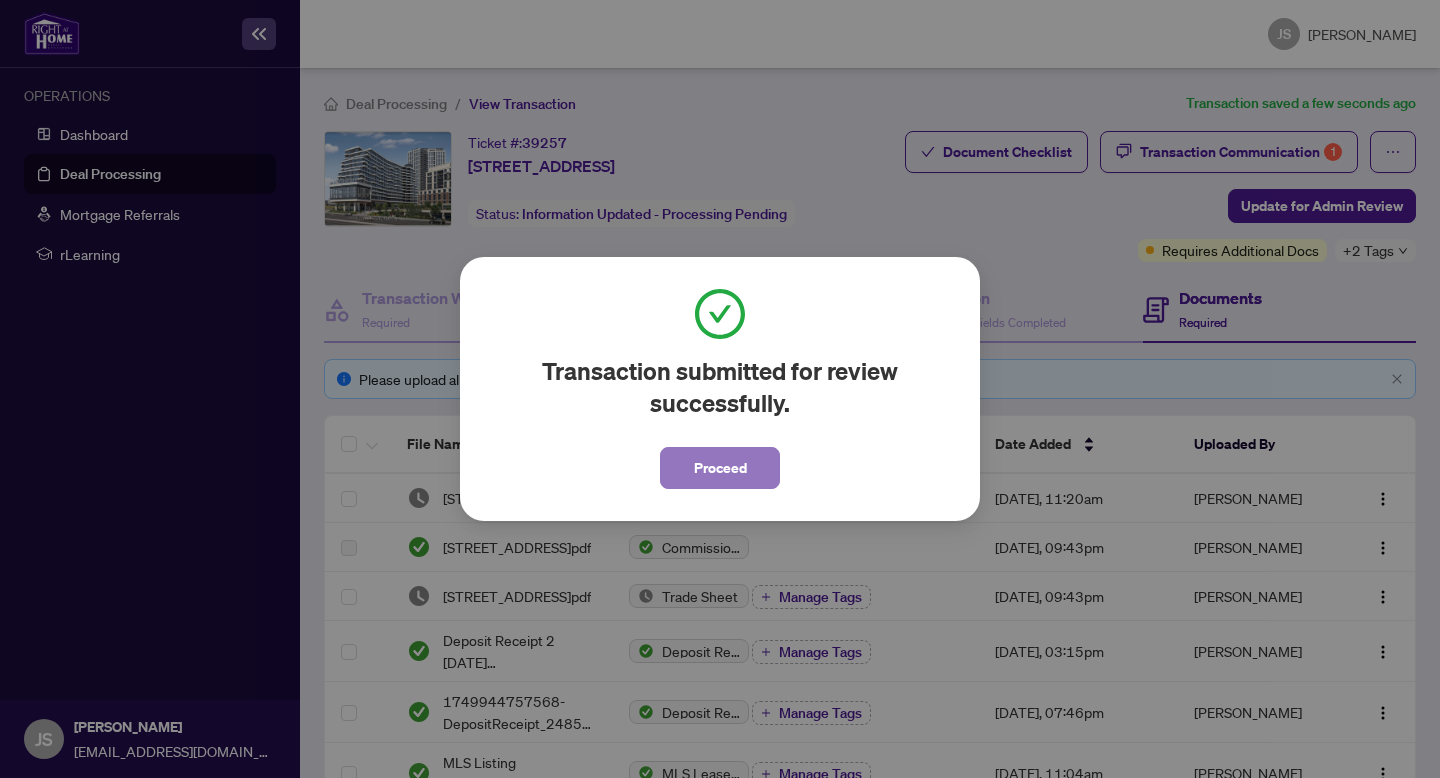 click on "Proceed" at bounding box center [720, 468] 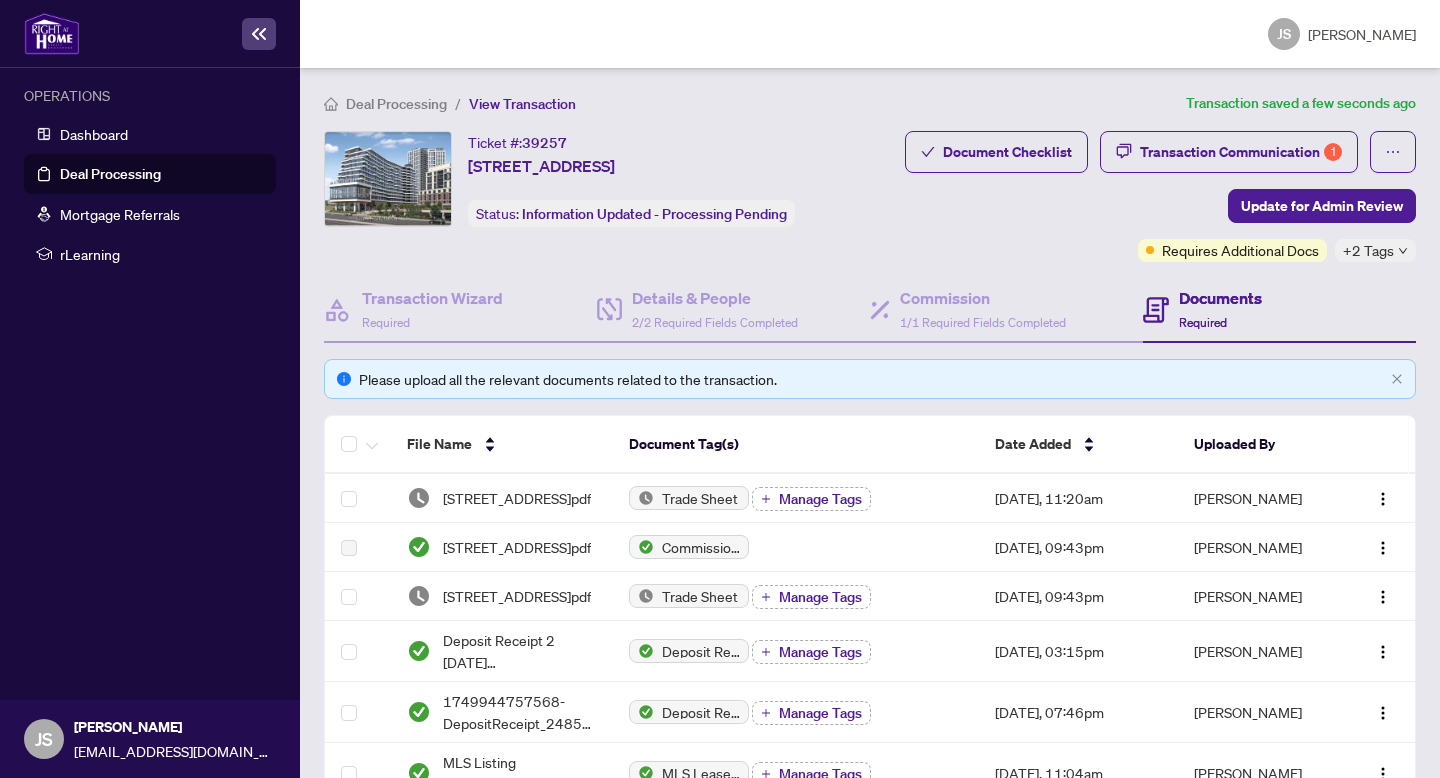 click on "Deal Processing" at bounding box center [110, 174] 